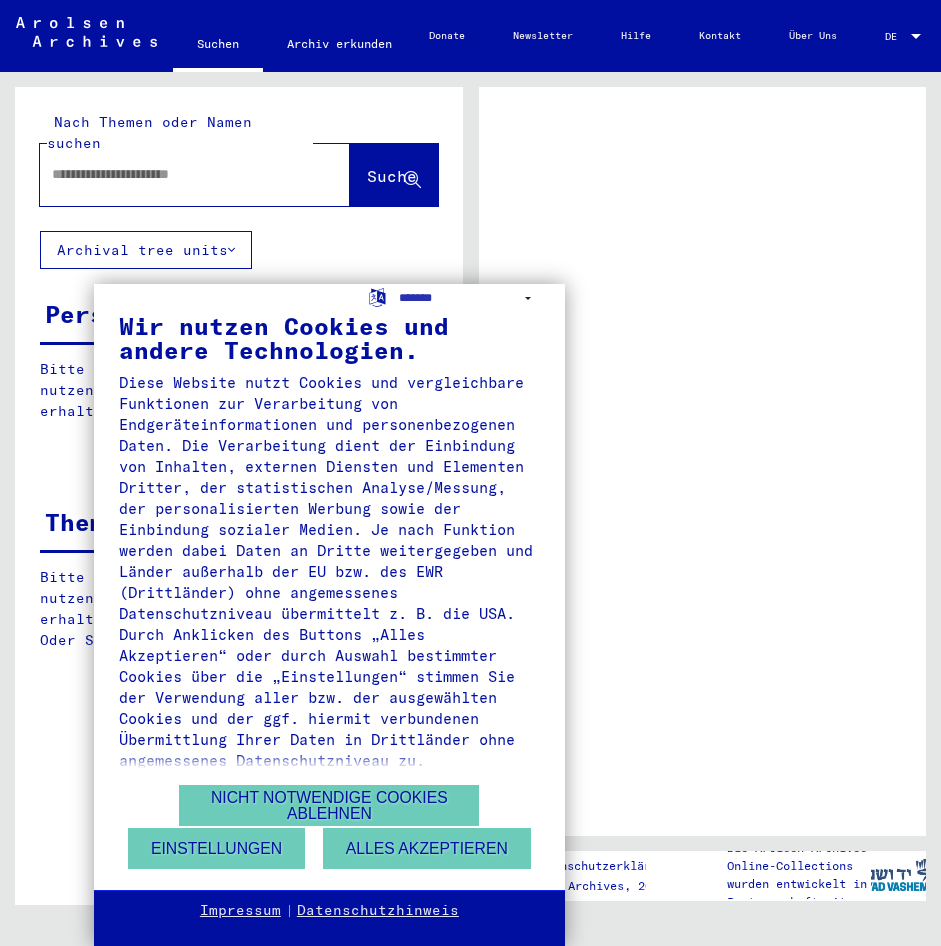 scroll, scrollTop: 0, scrollLeft: 0, axis: both 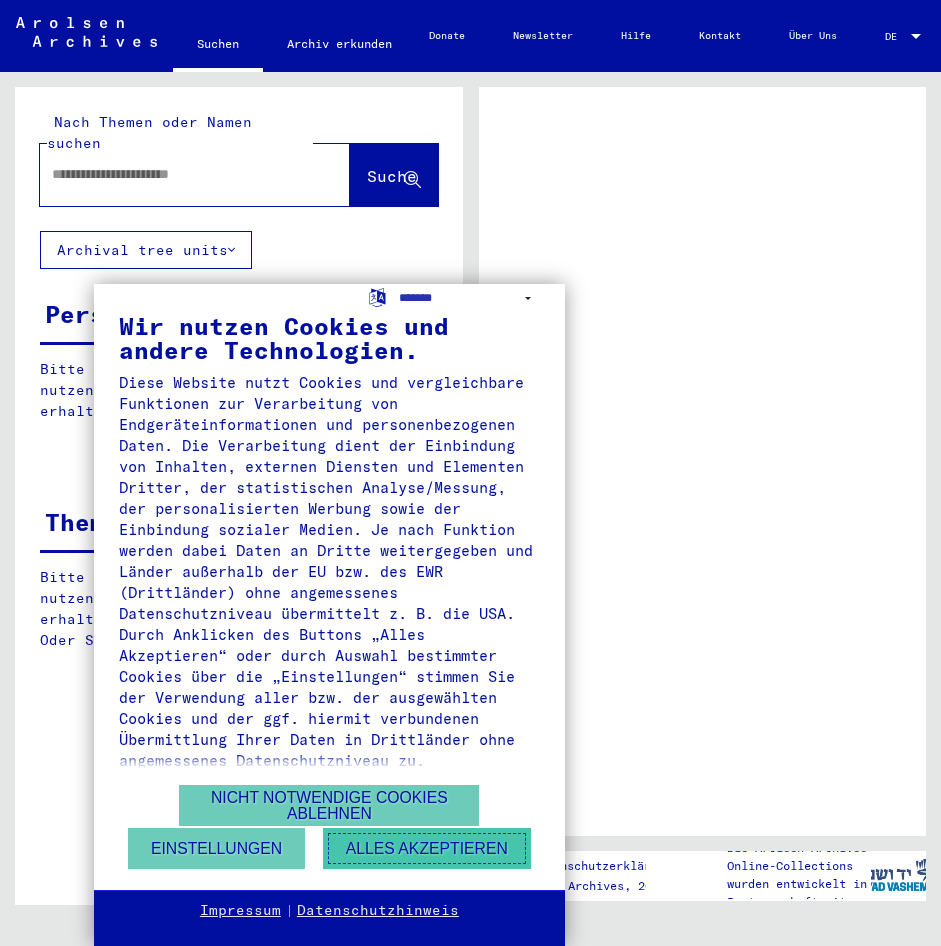 click on "Alles akzeptieren" at bounding box center (427, 848) 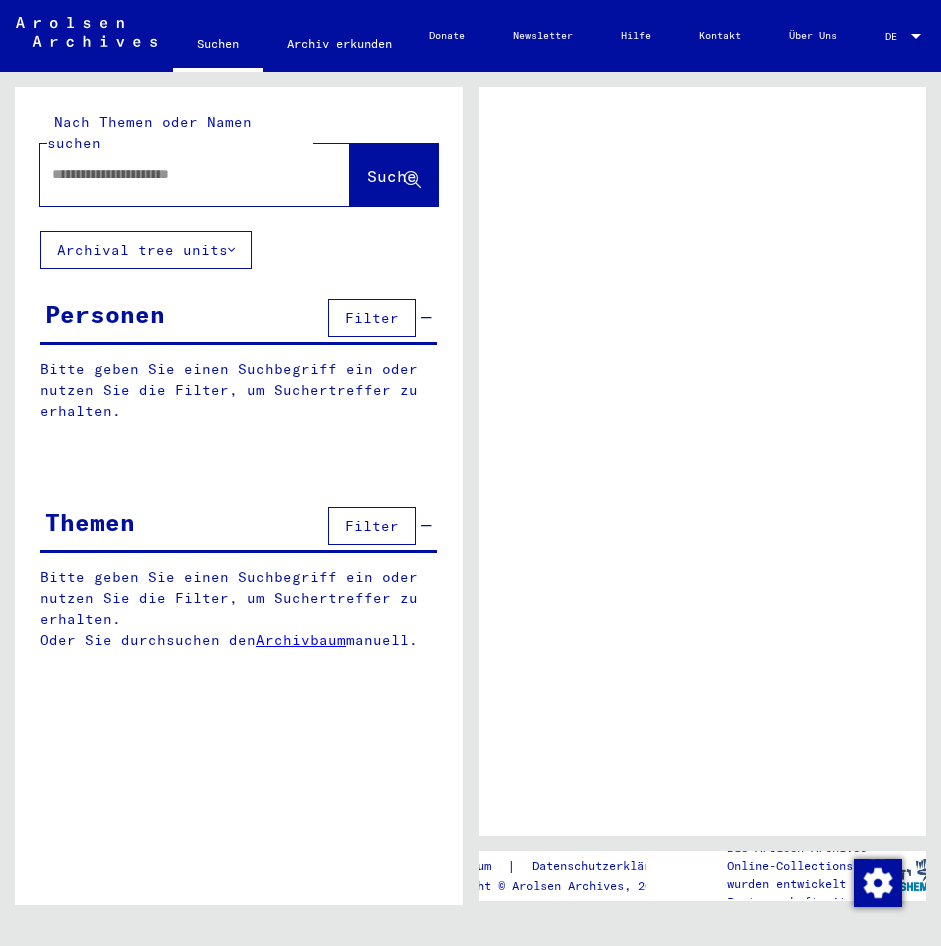 click at bounding box center [177, 174] 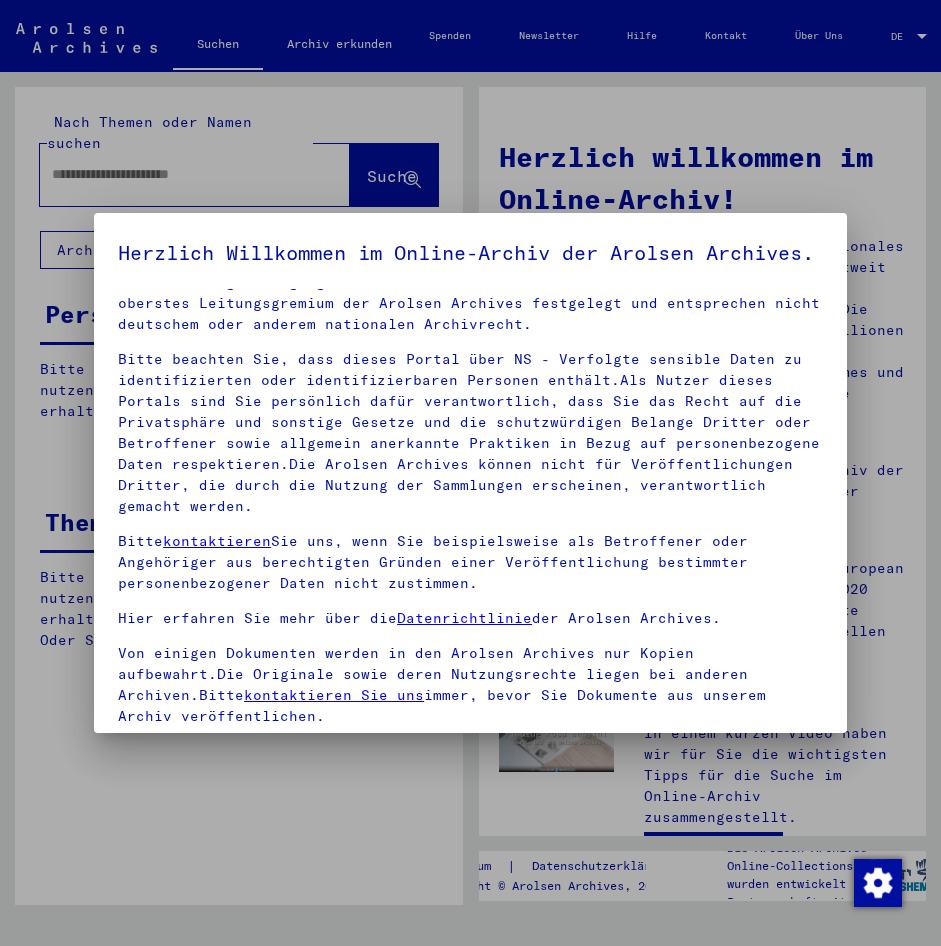 scroll, scrollTop: 84, scrollLeft: 0, axis: vertical 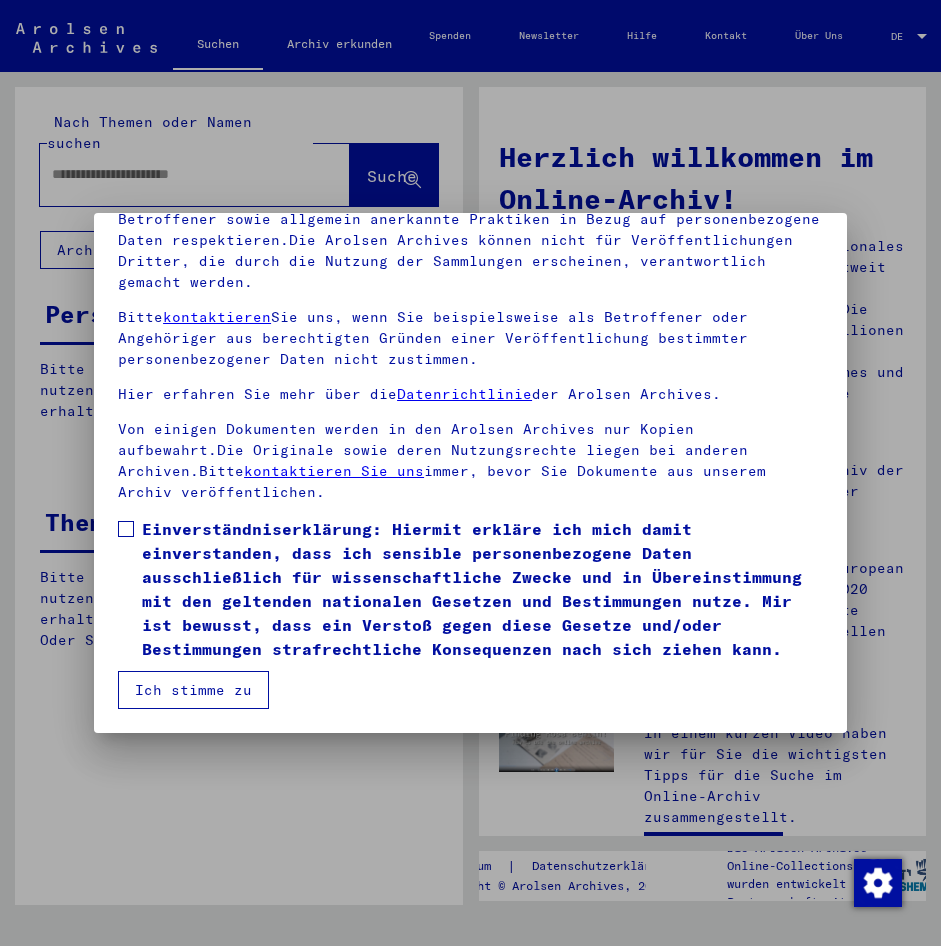 click at bounding box center (126, 529) 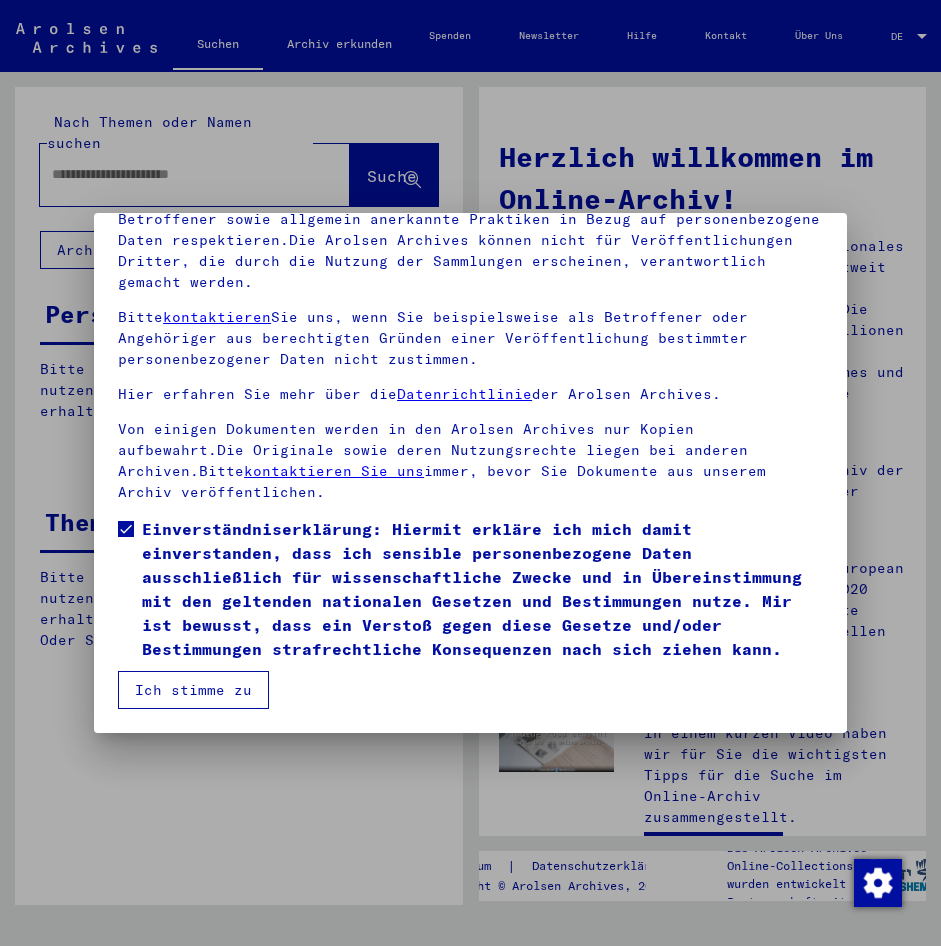 click on "Ich stimme zu" at bounding box center (193, 690) 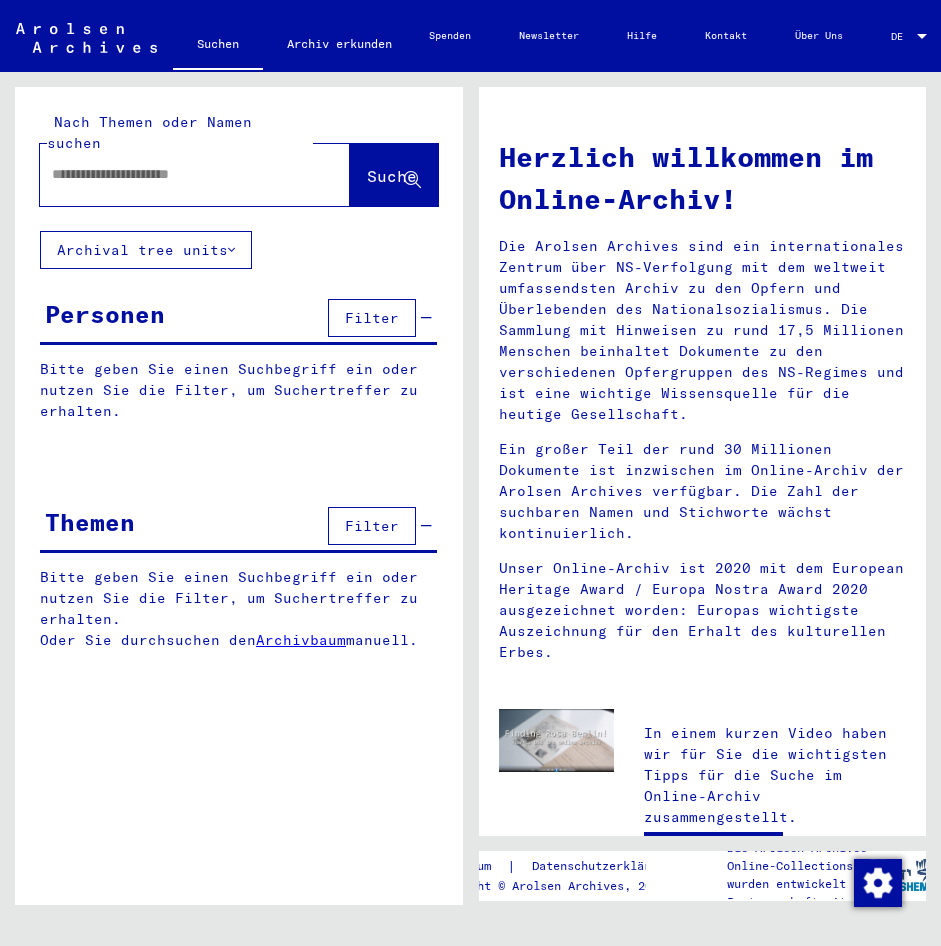 click at bounding box center (171, 174) 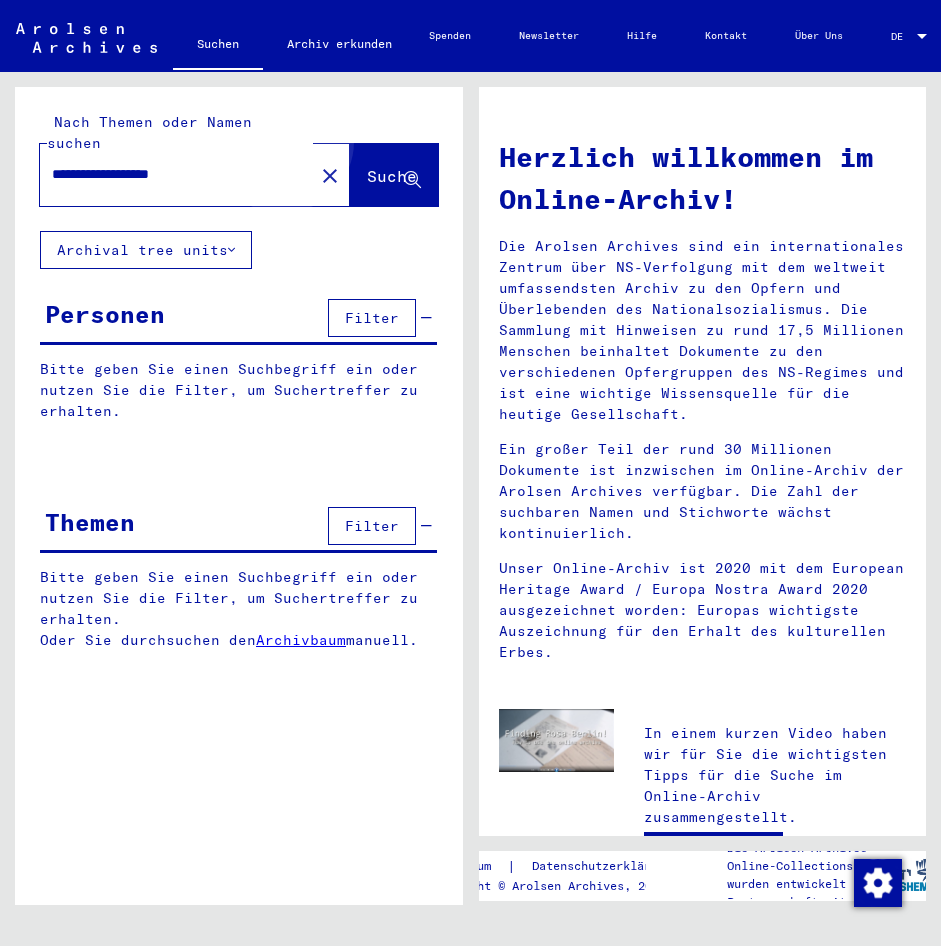 click on "Suche" 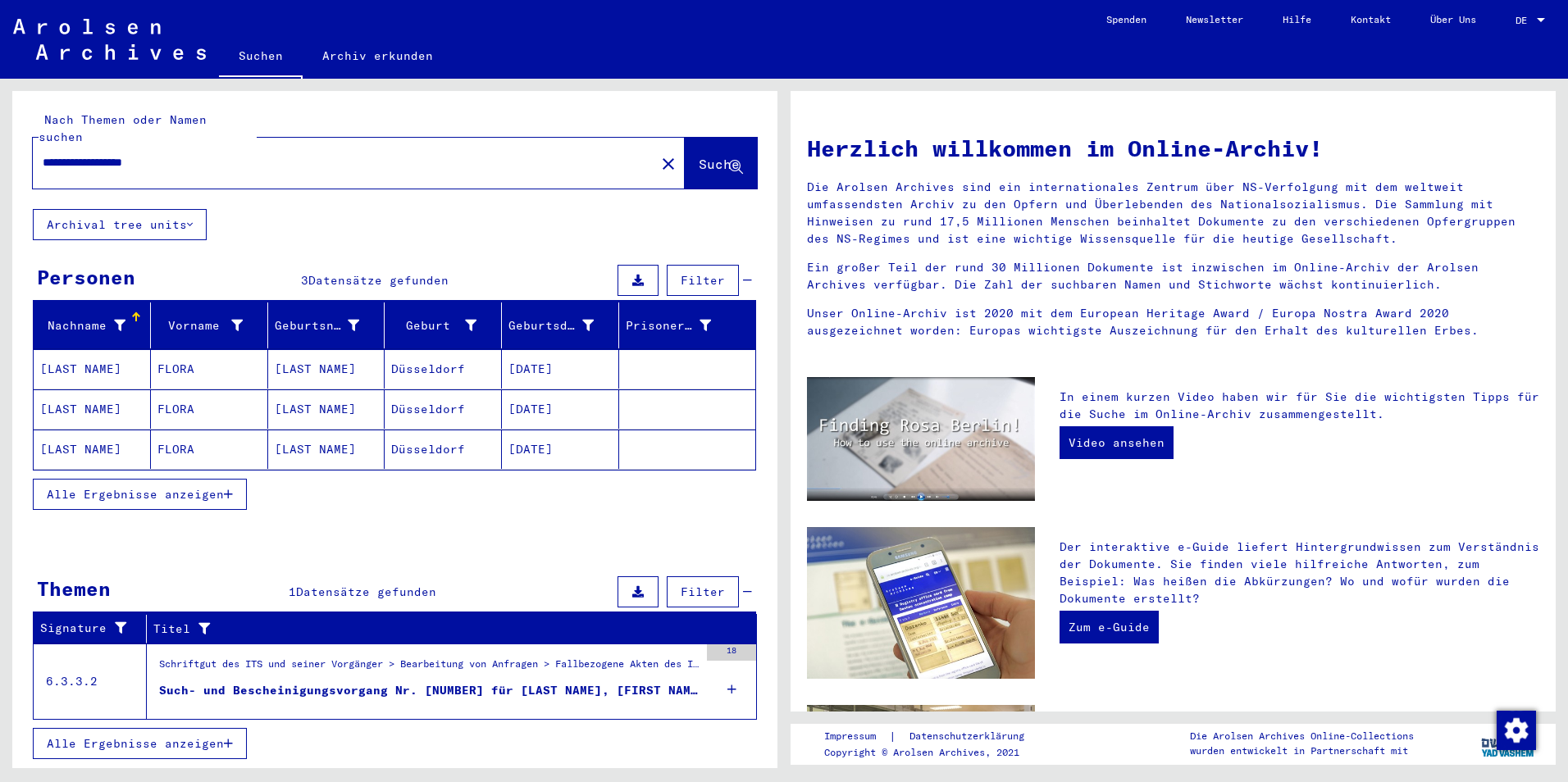 click on "[LAST NAME]" at bounding box center [92, 409] 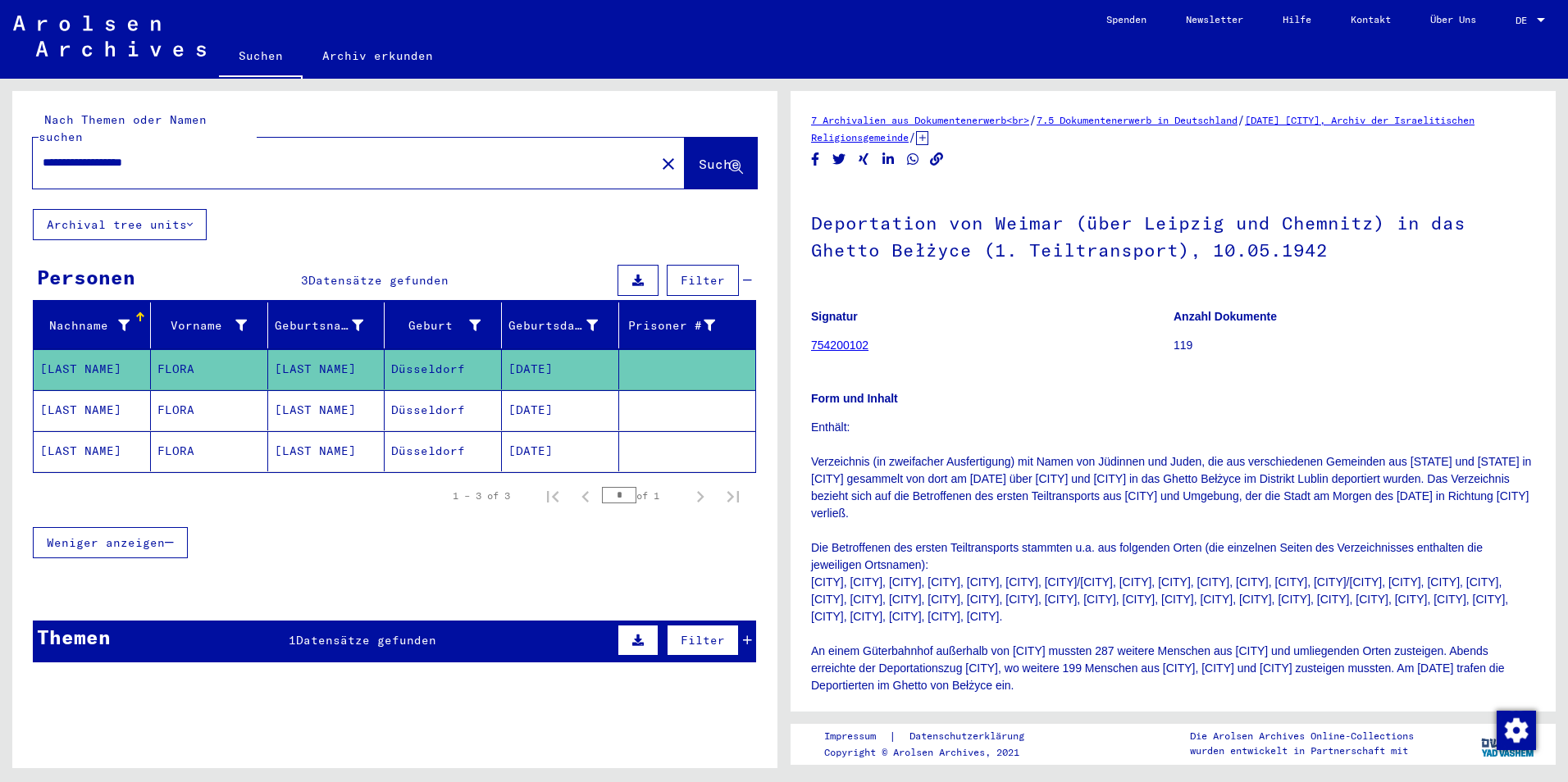 scroll, scrollTop: 0, scrollLeft: 0, axis: both 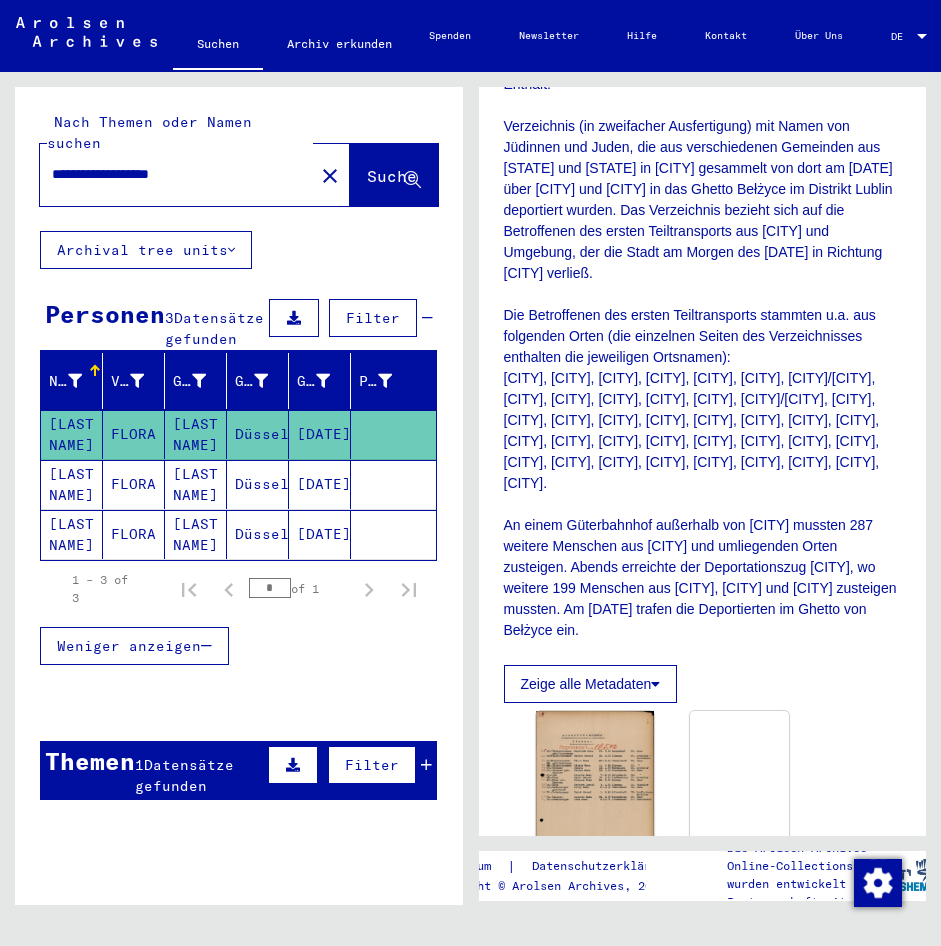 click on "DocID: [NUMBER] DocID: [NUMBER]" 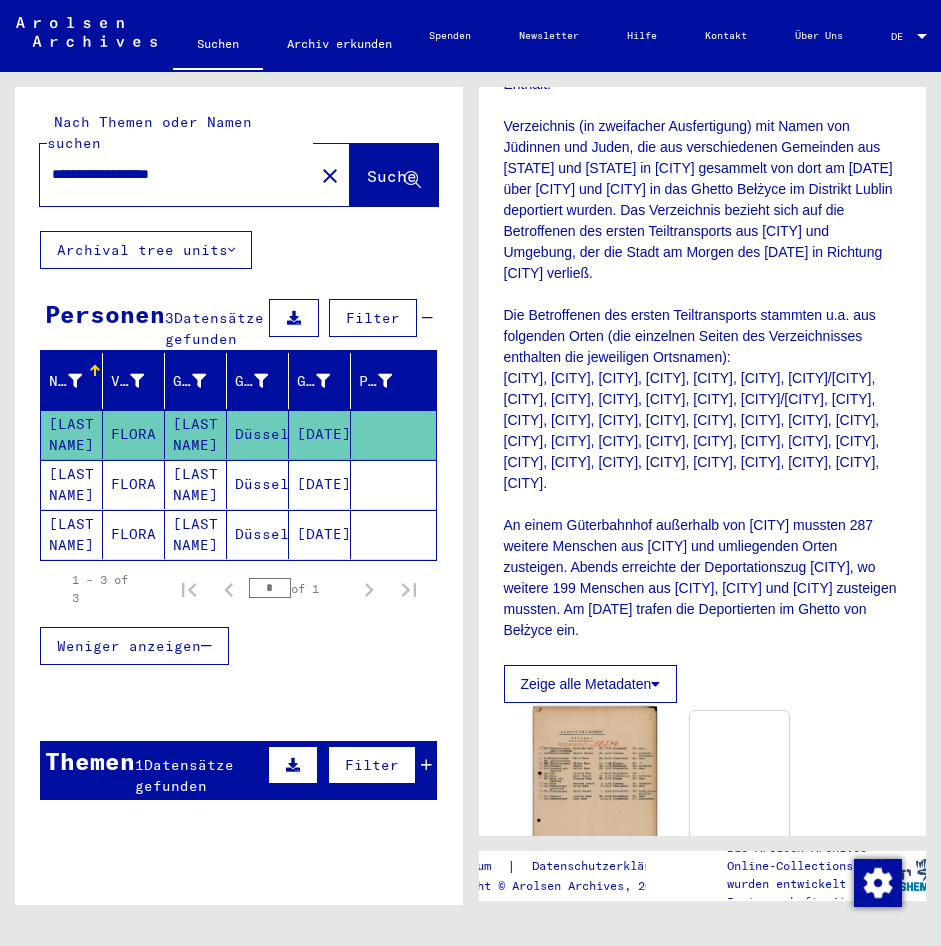 click 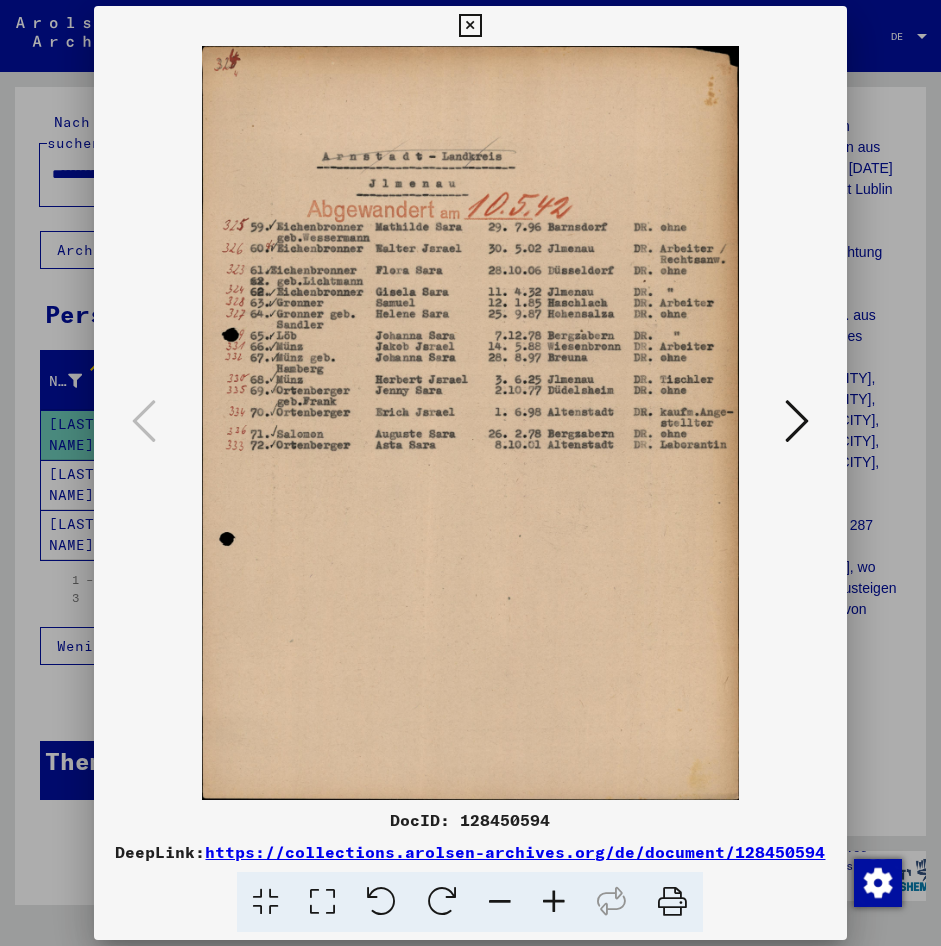 click at bounding box center (470, 26) 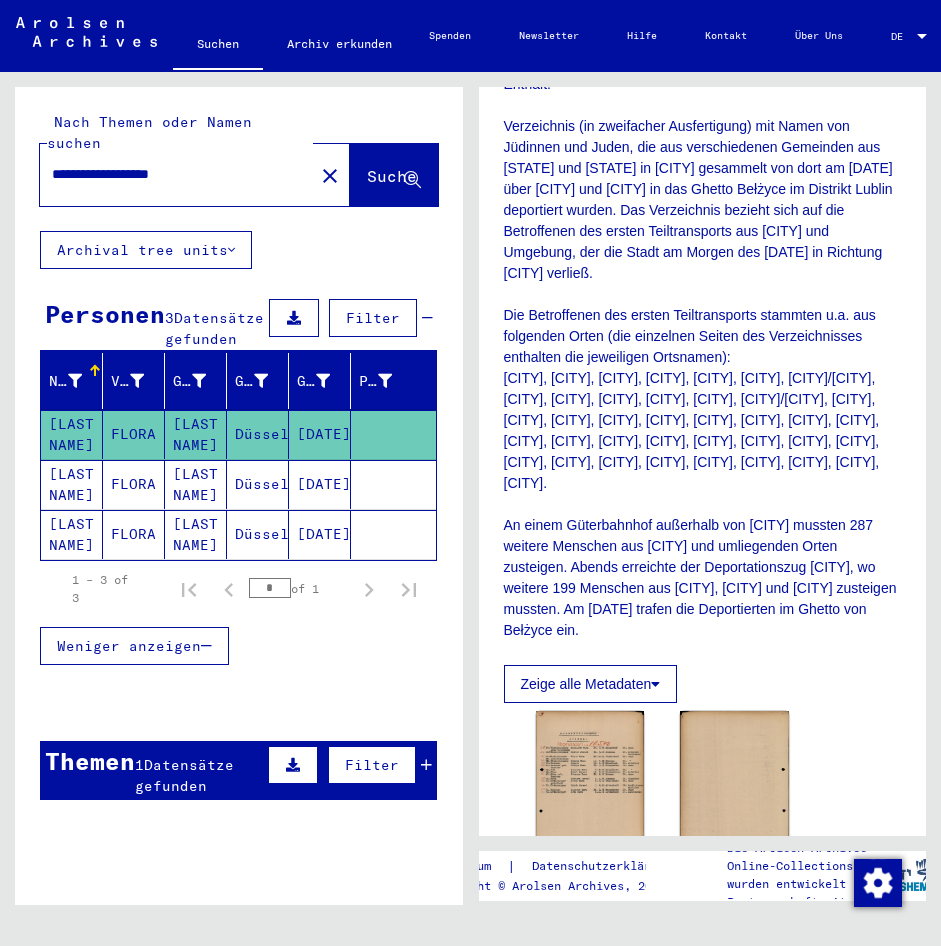 click 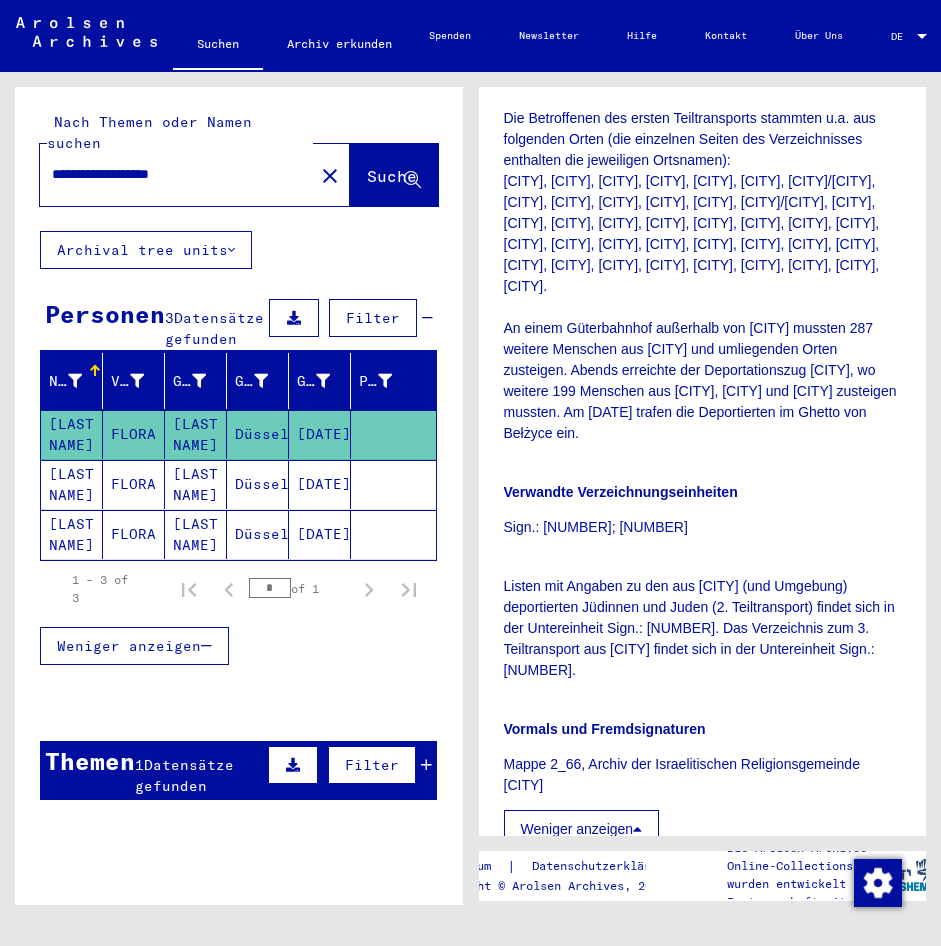 scroll, scrollTop: 600, scrollLeft: 0, axis: vertical 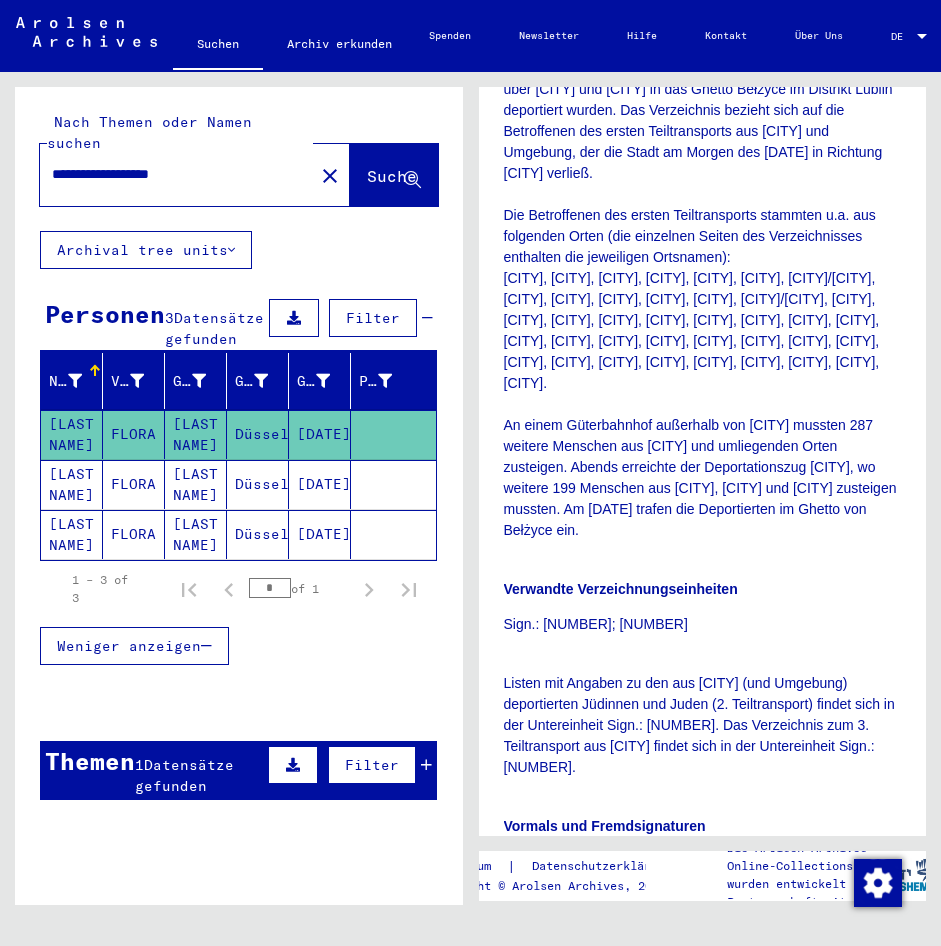 click on "[LAST NAME]" at bounding box center (72, 534) 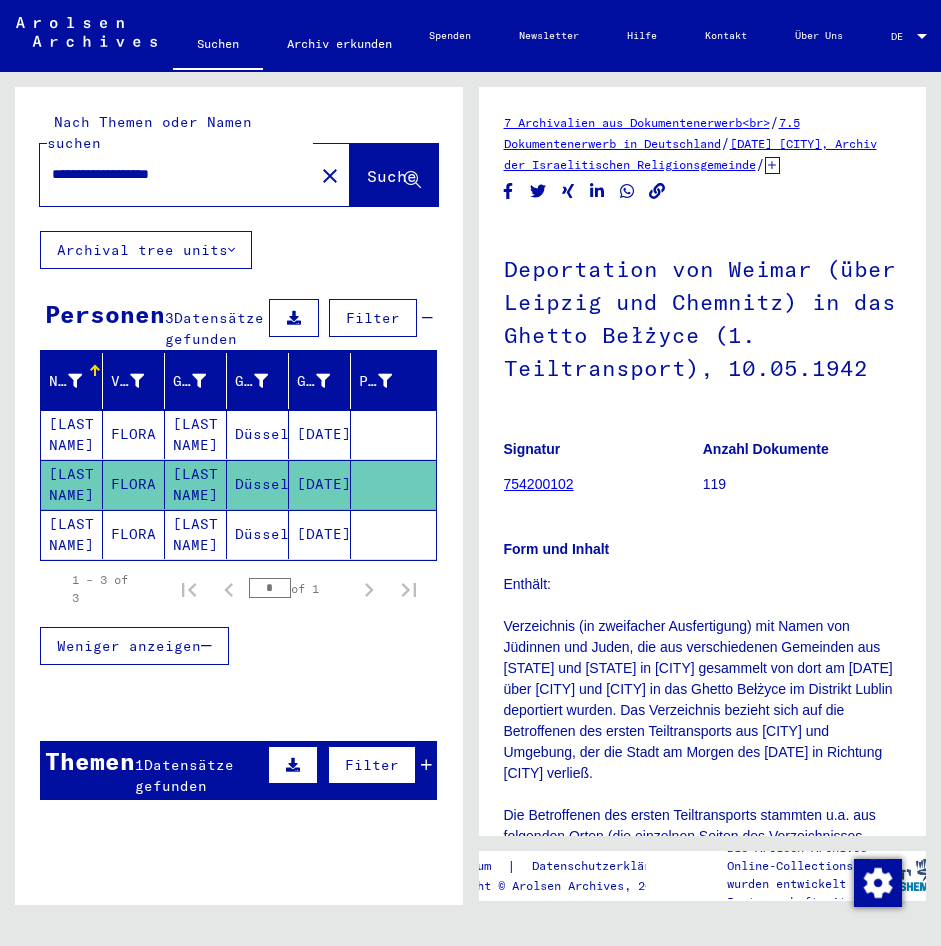 scroll, scrollTop: 0, scrollLeft: 0, axis: both 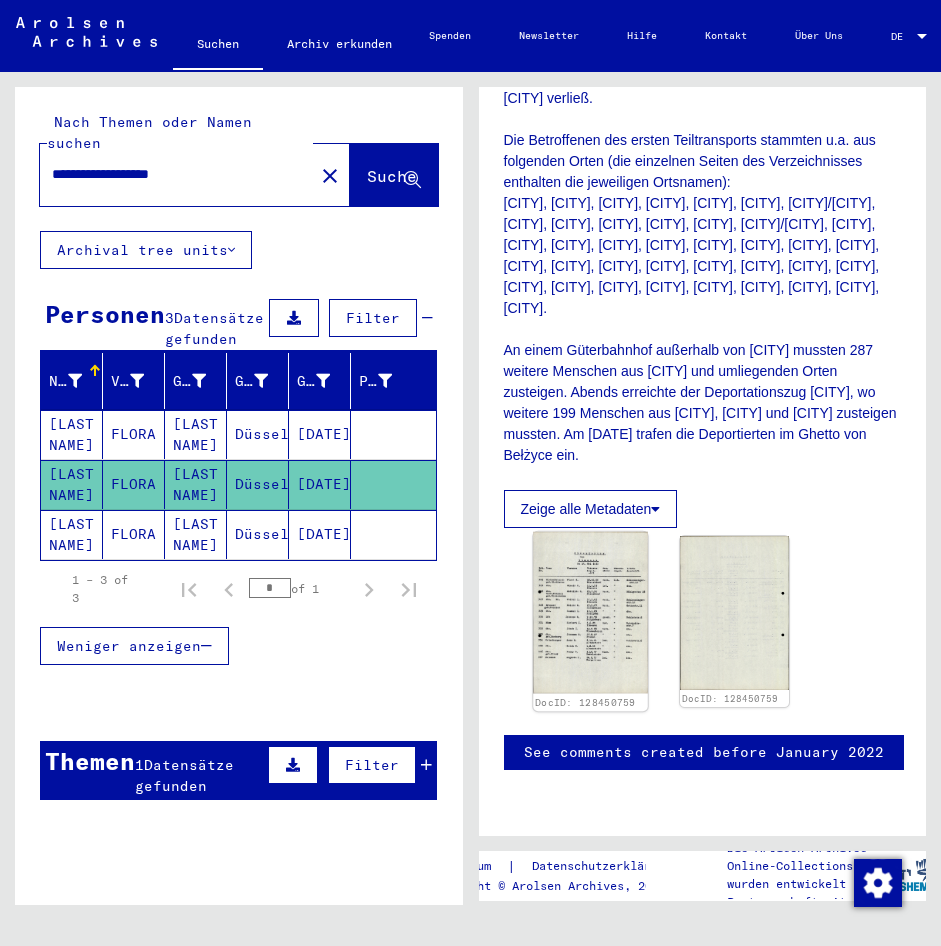 click 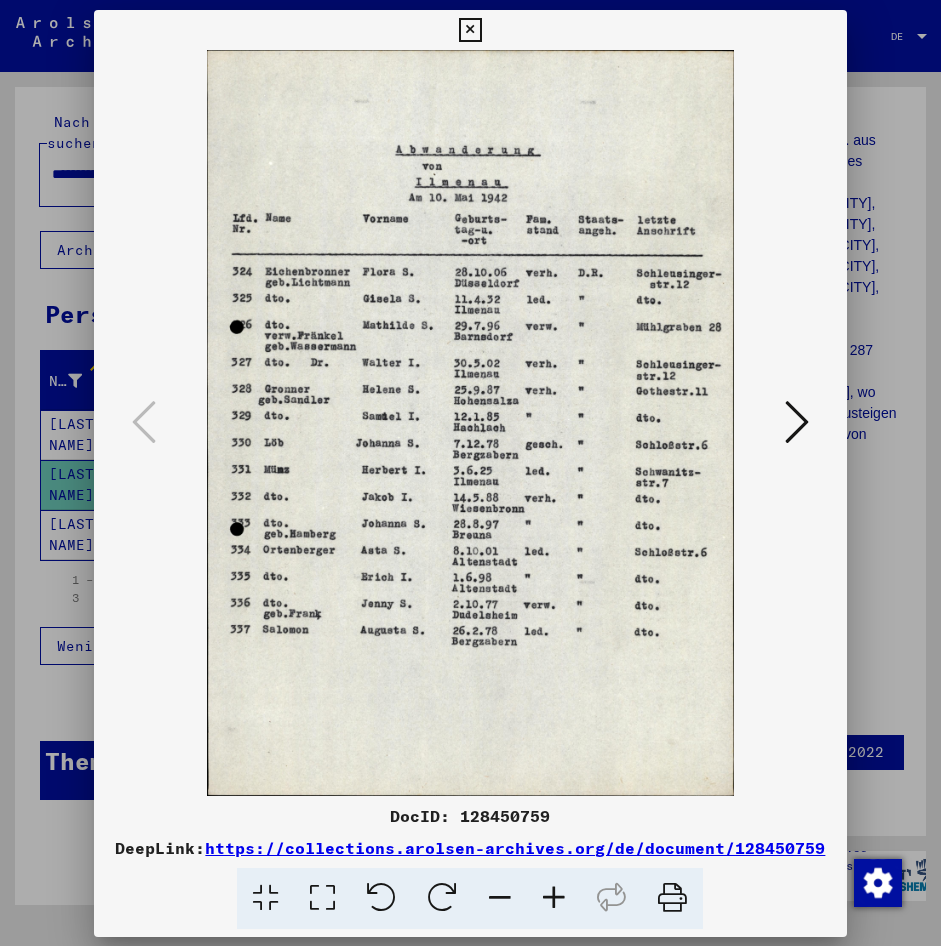 click at bounding box center (470, 423) 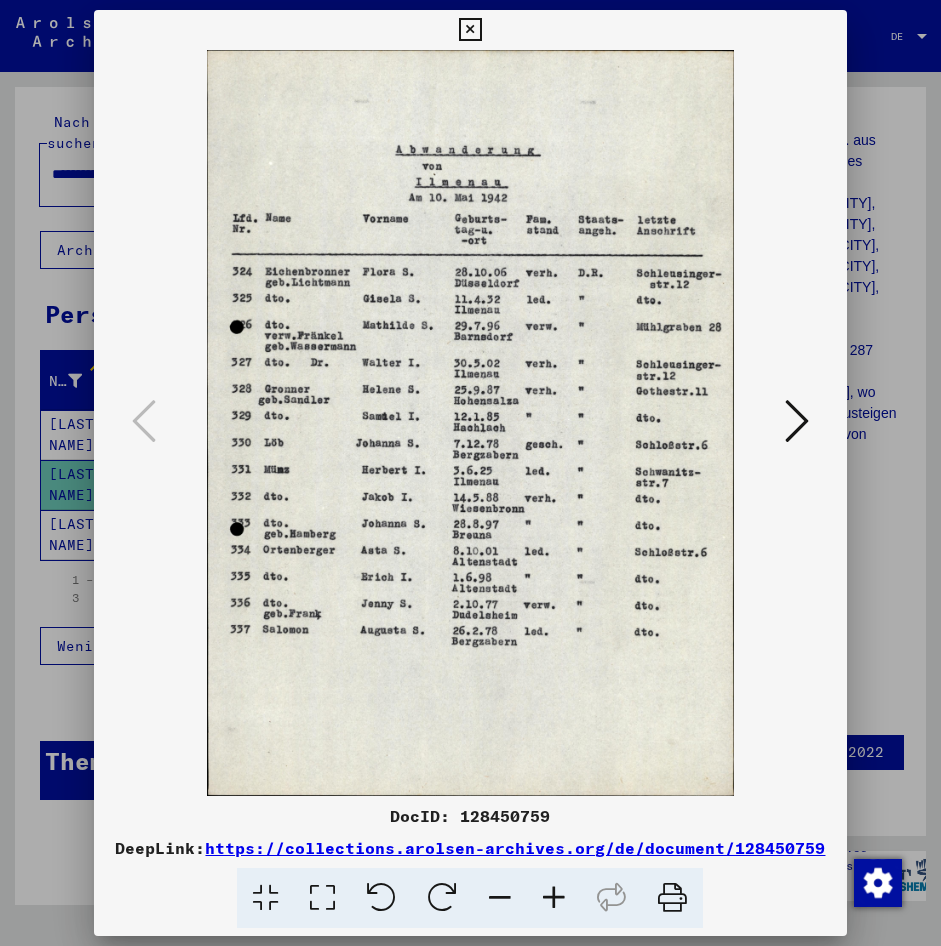click at bounding box center [470, 30] 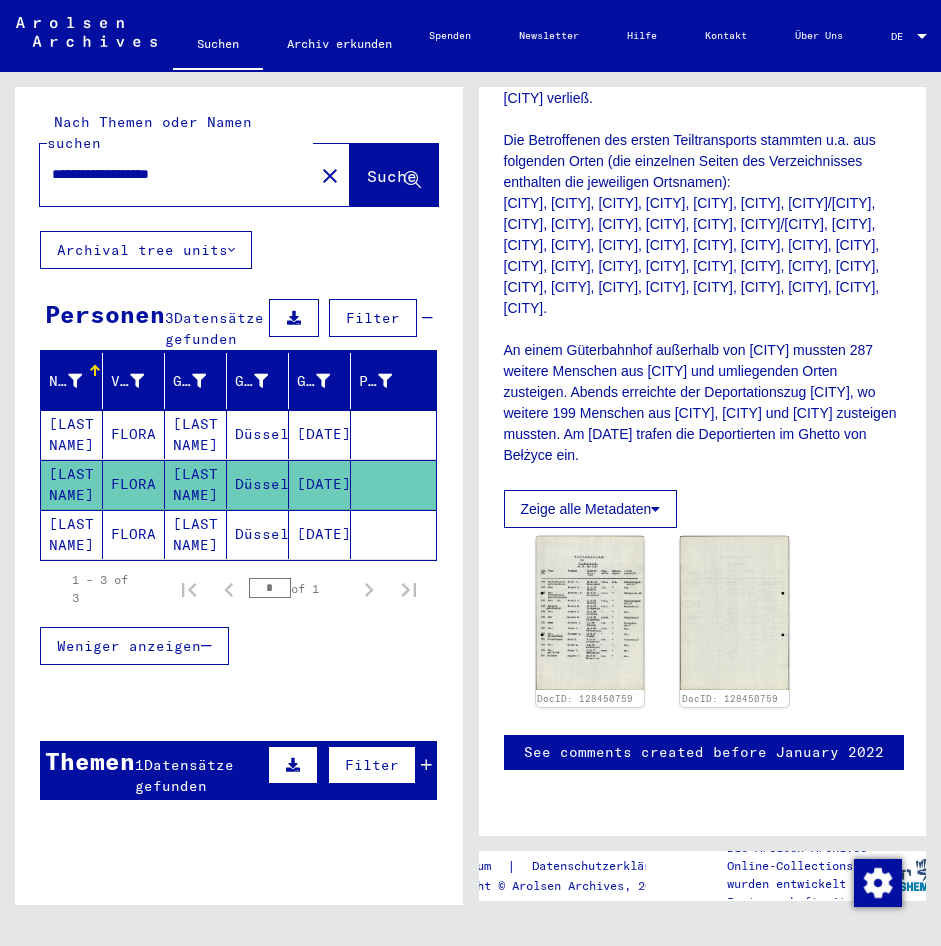 click on "[LAST NAME]" 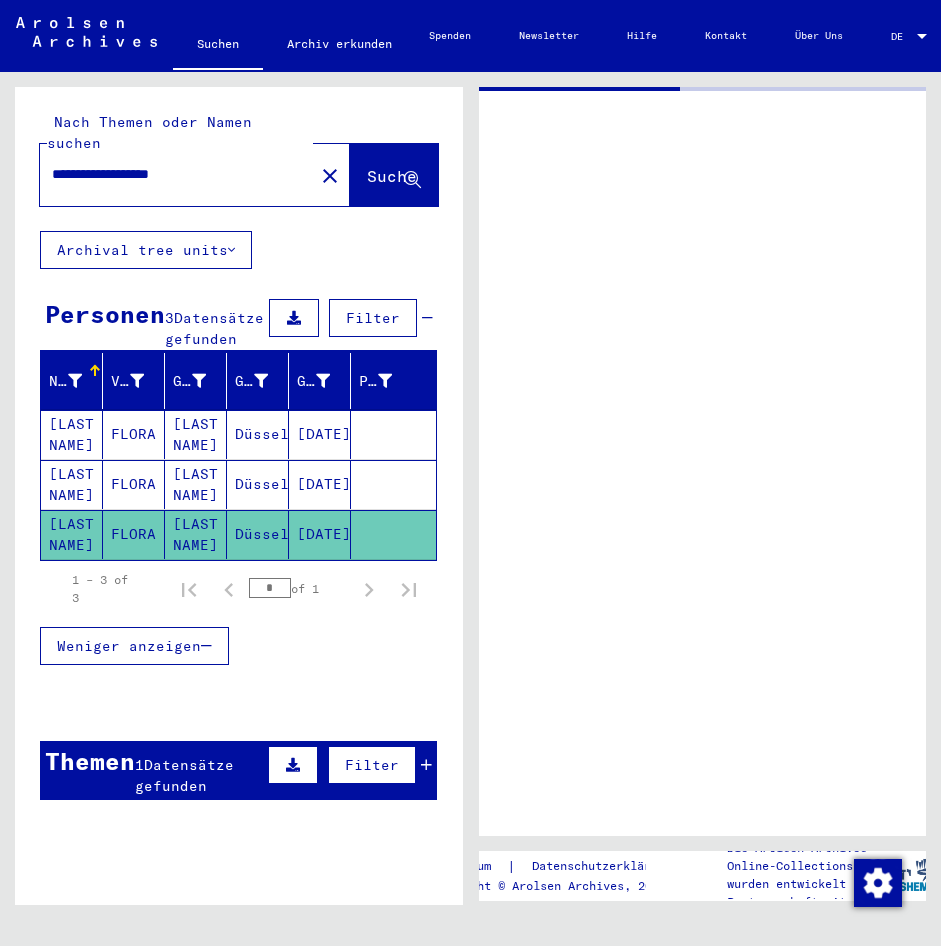 click on "[LAST NAME]" 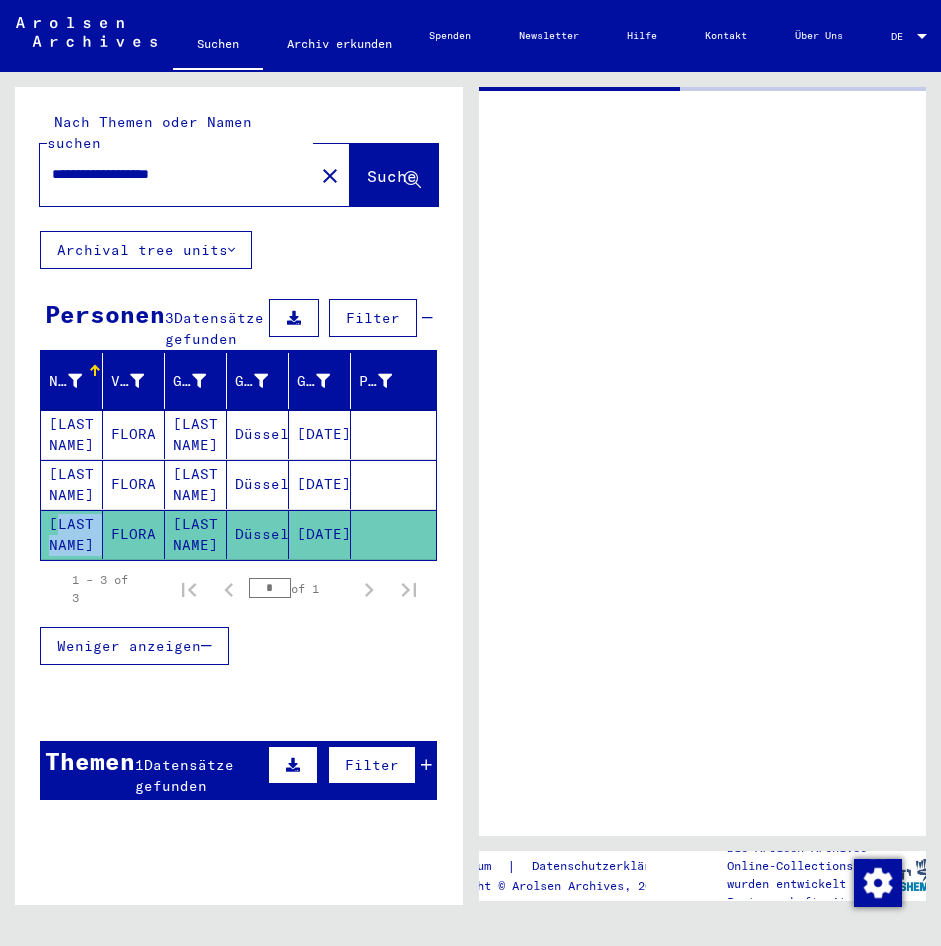 click on "[LAST NAME]" 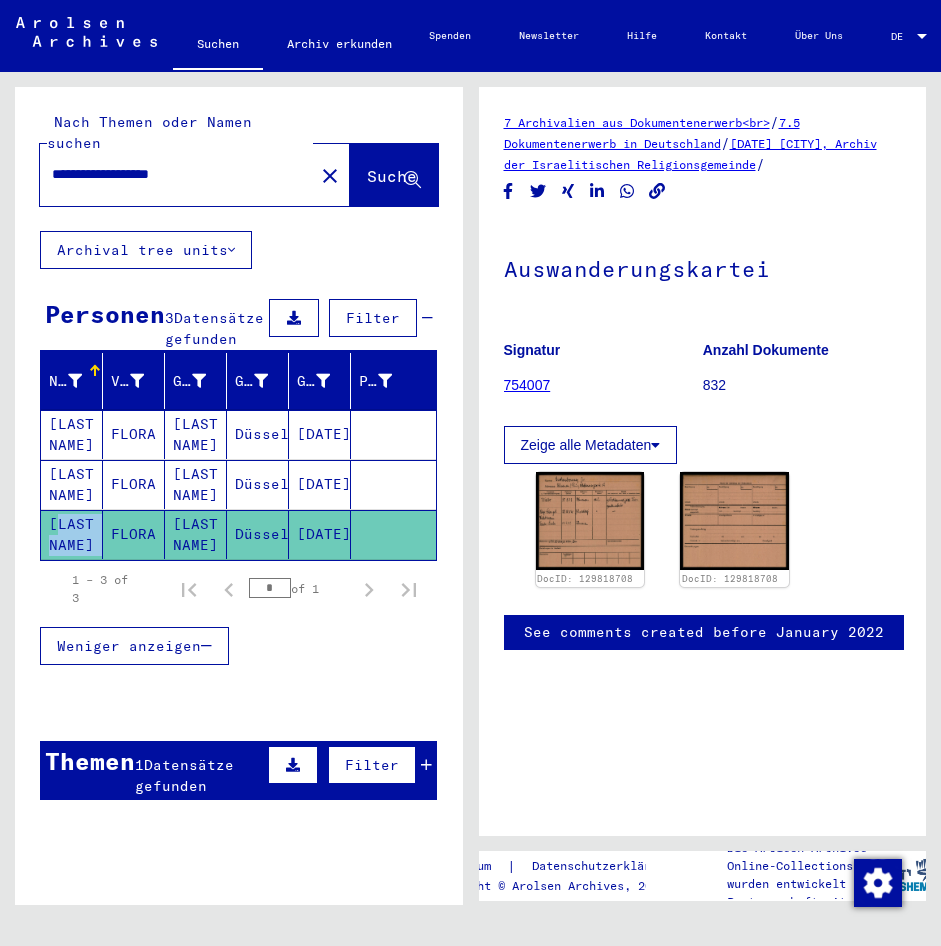 scroll, scrollTop: 0, scrollLeft: 0, axis: both 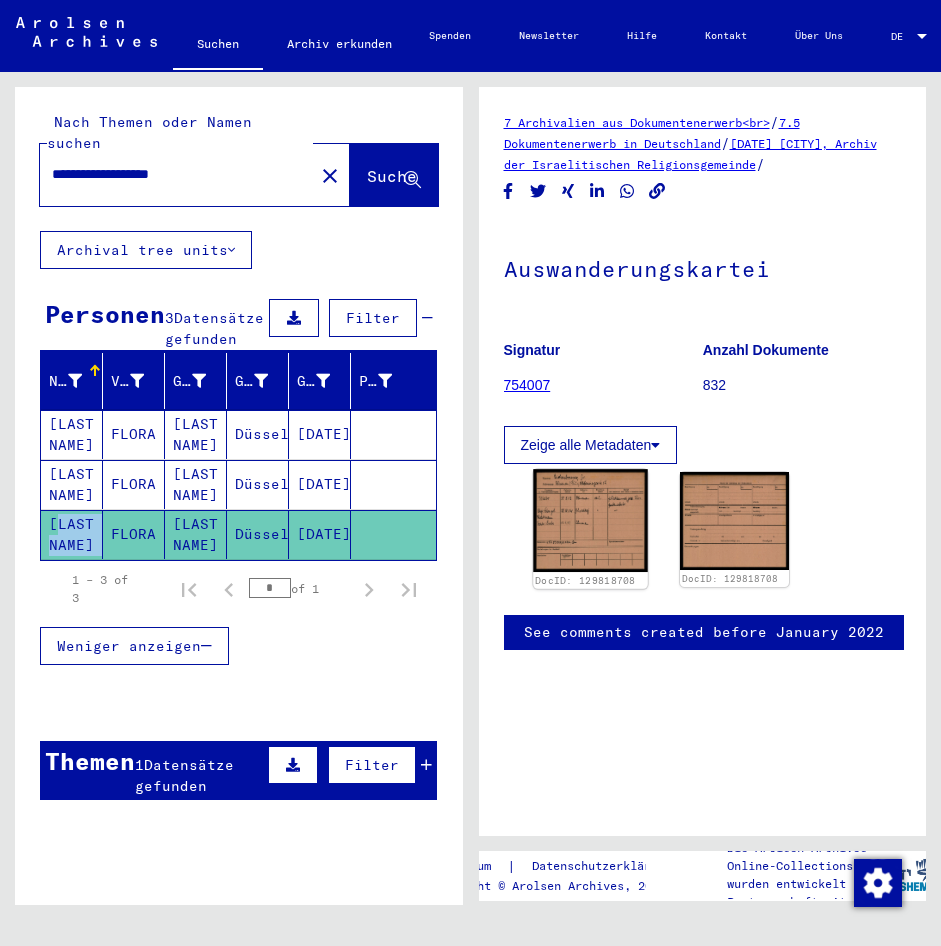 click 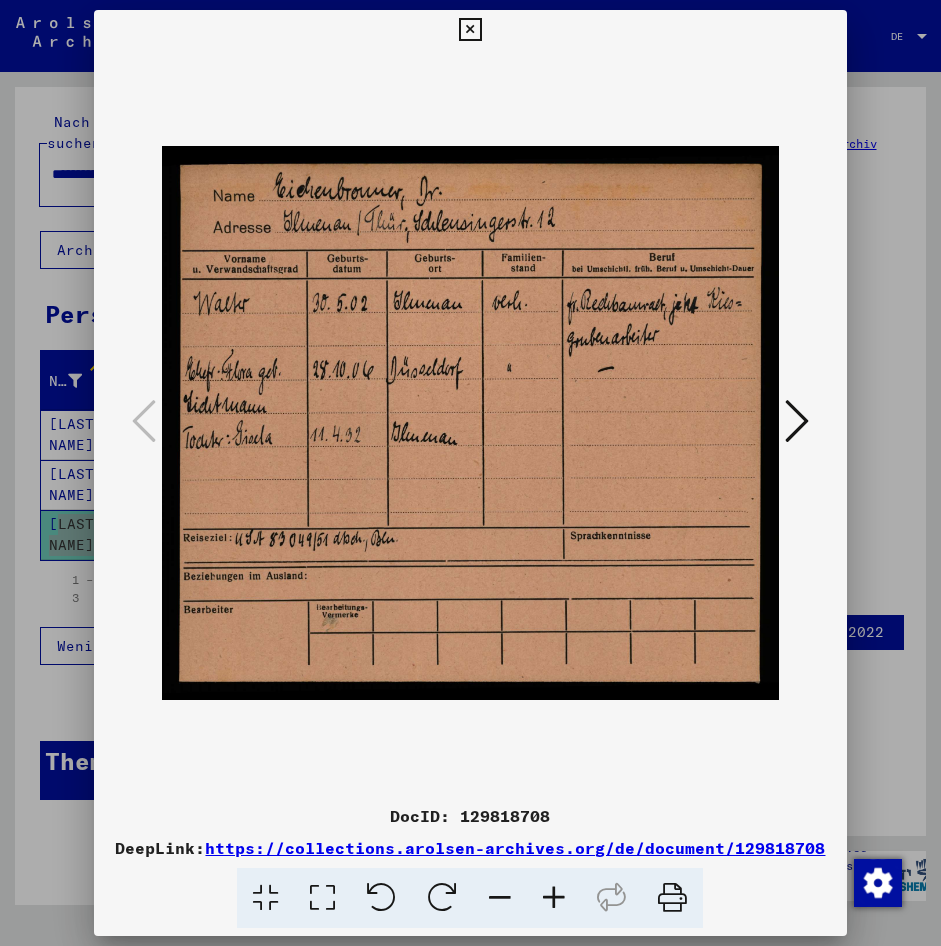 click at bounding box center (470, 30) 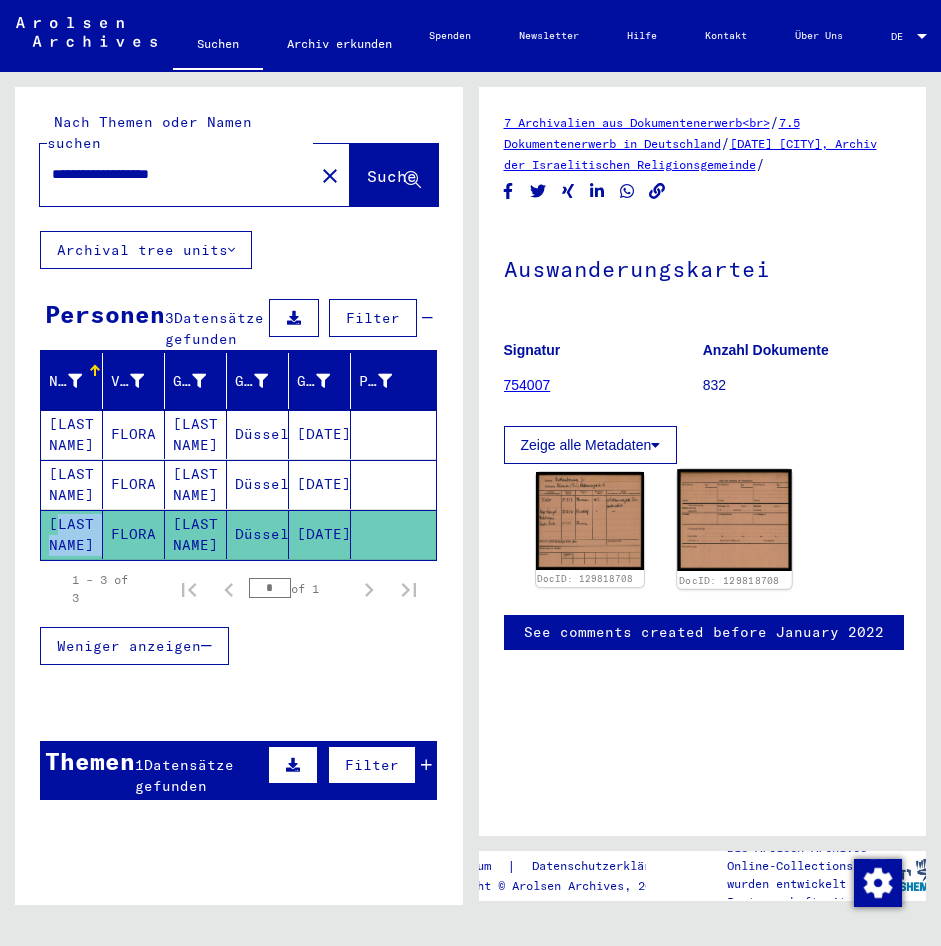 click 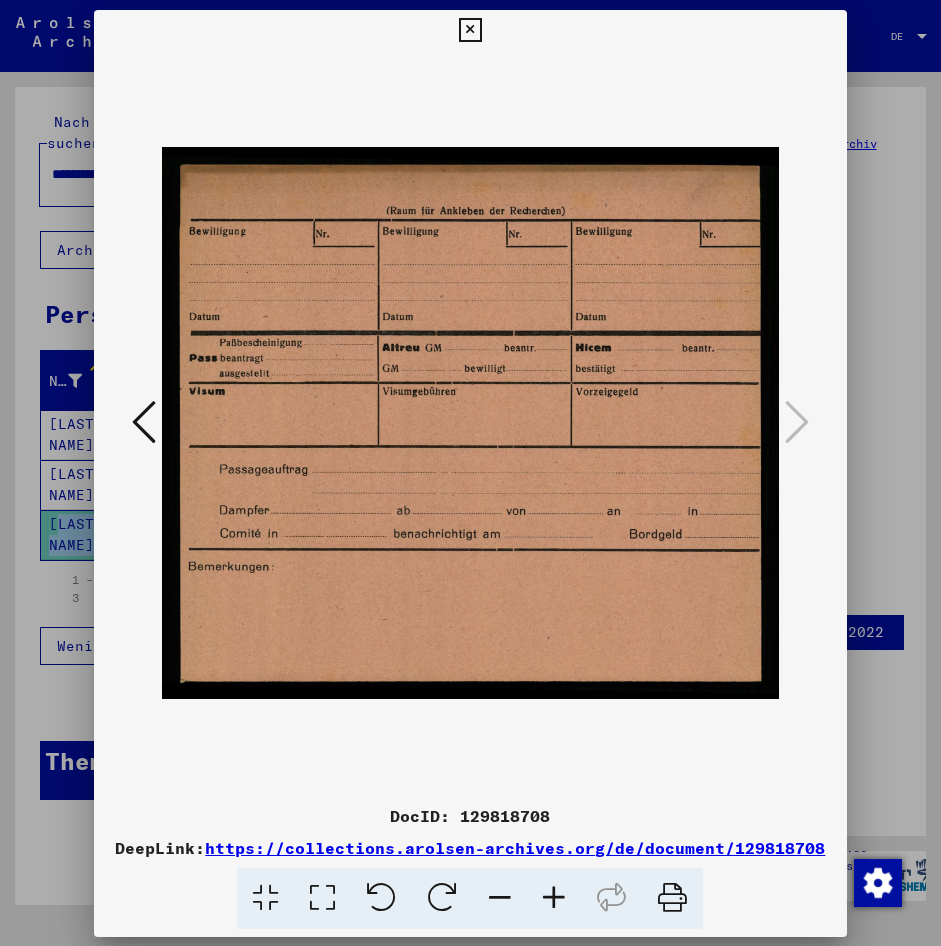 drag, startPoint x: 721, startPoint y: 496, endPoint x: 708, endPoint y: 497, distance: 13.038404 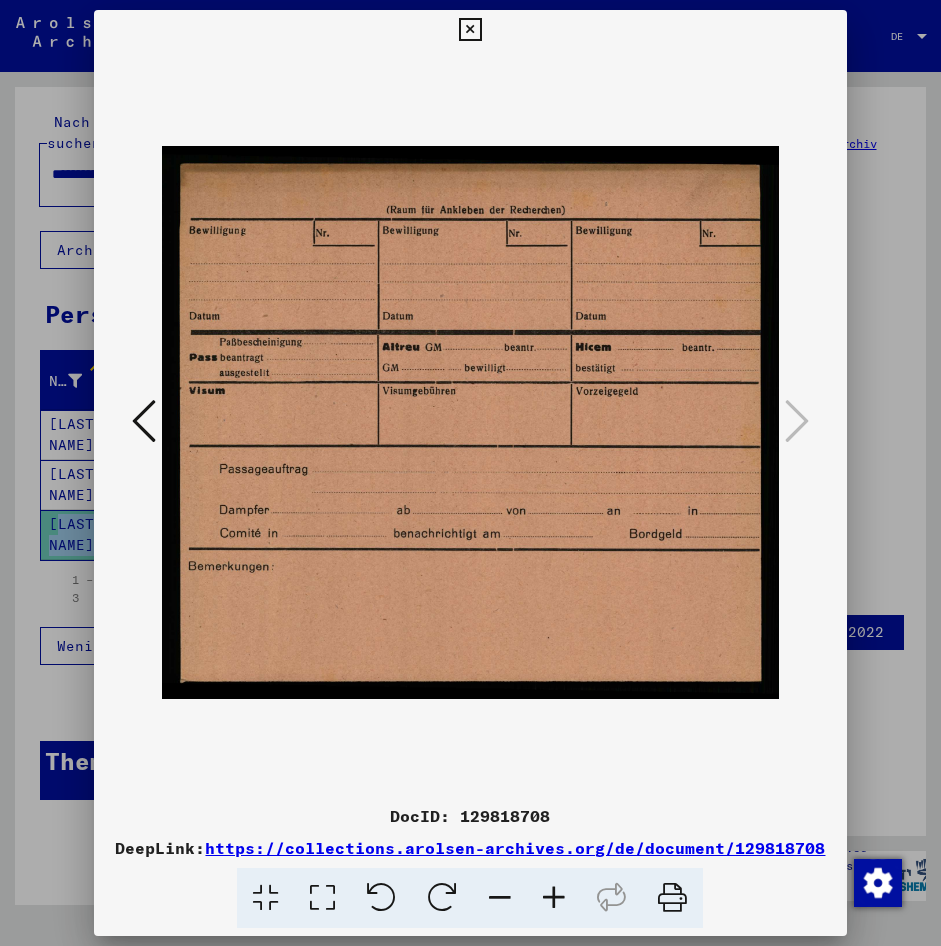 click at bounding box center [470, 30] 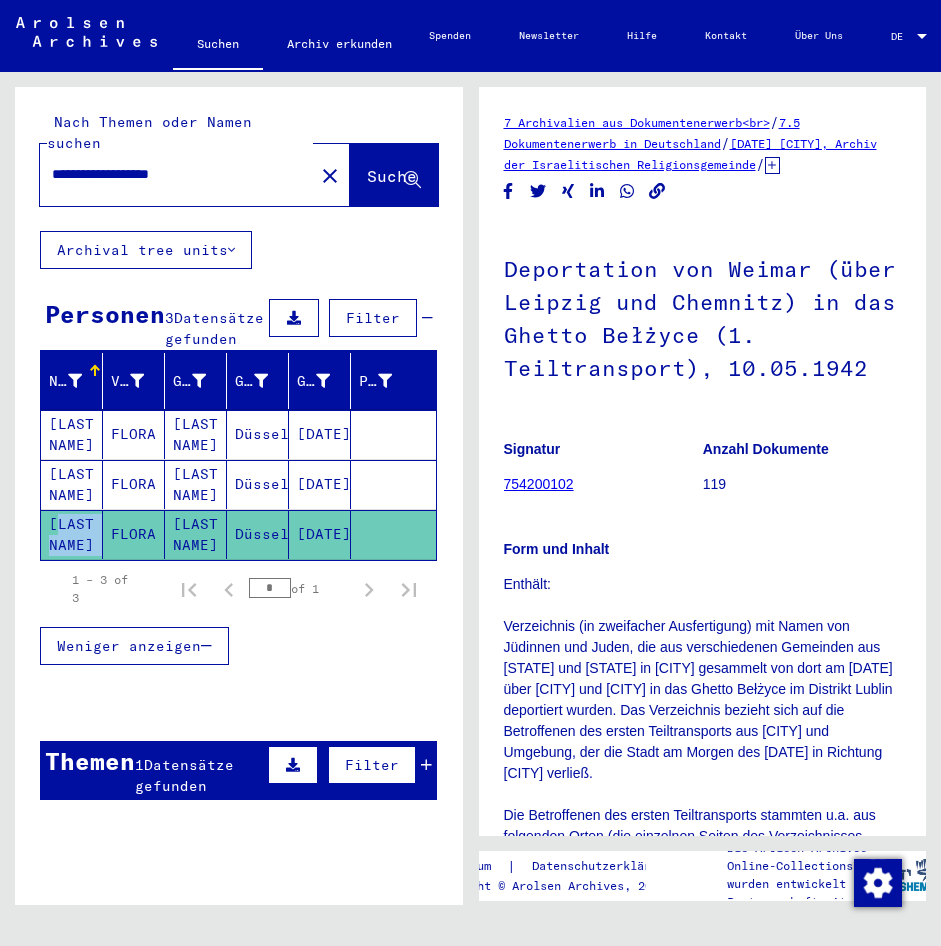 scroll, scrollTop: 0, scrollLeft: 0, axis: both 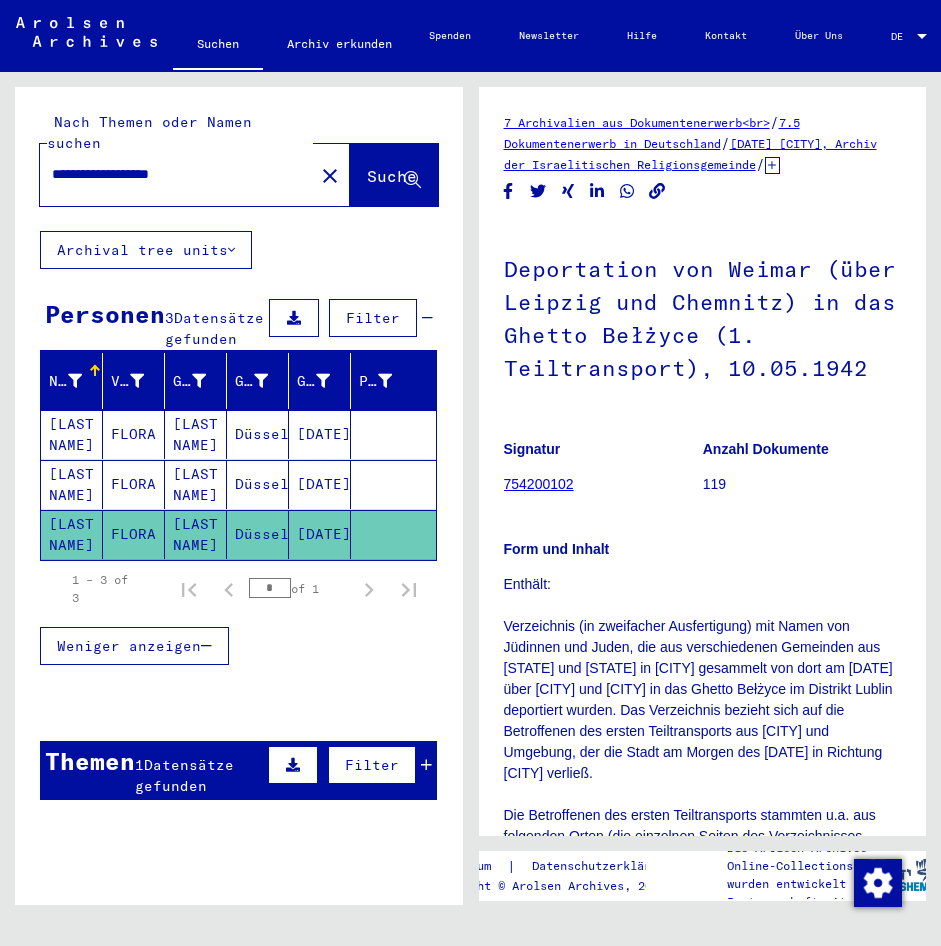 drag, startPoint x: 95, startPoint y: 146, endPoint x: 26, endPoint y: 149, distance: 69.065186 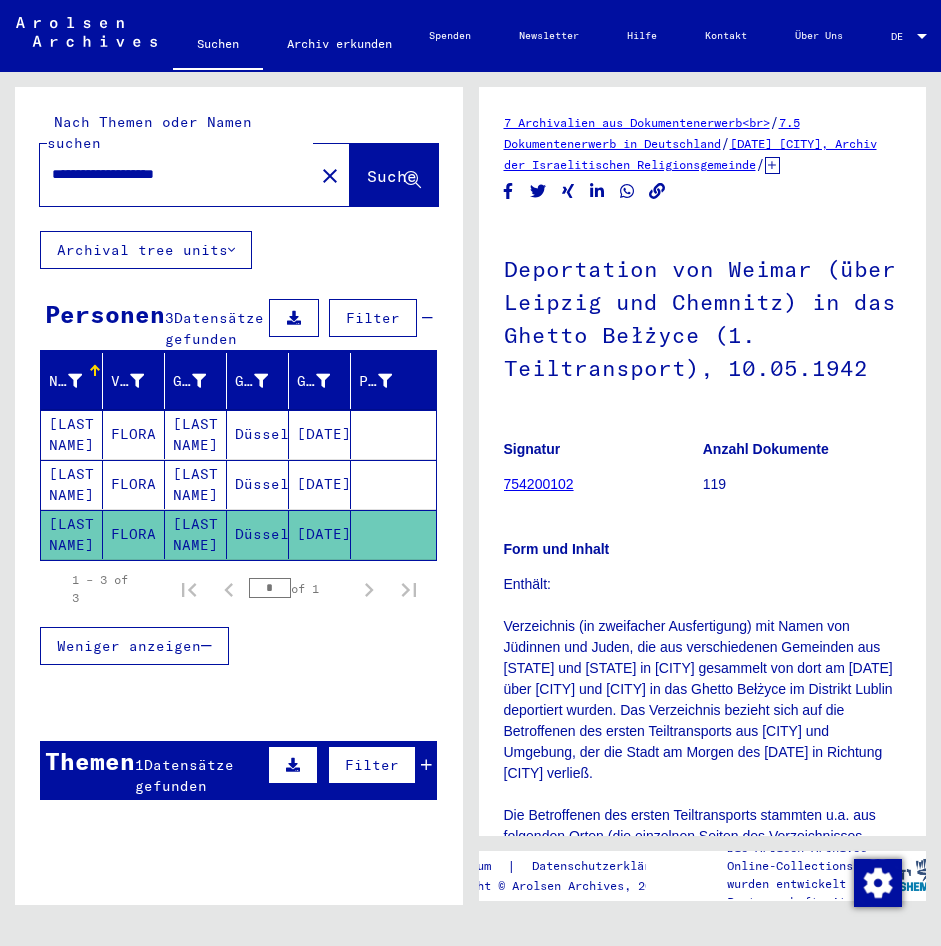 type on "**********" 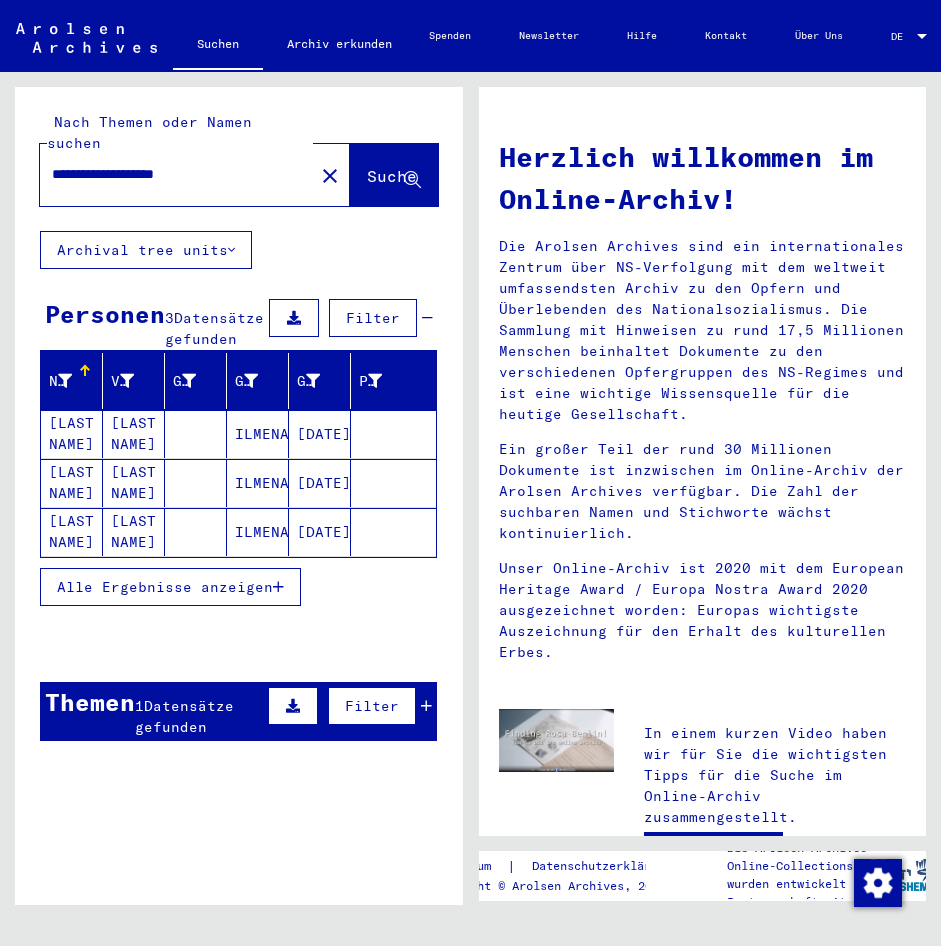 click on "[LAST NAME]" at bounding box center (72, 483) 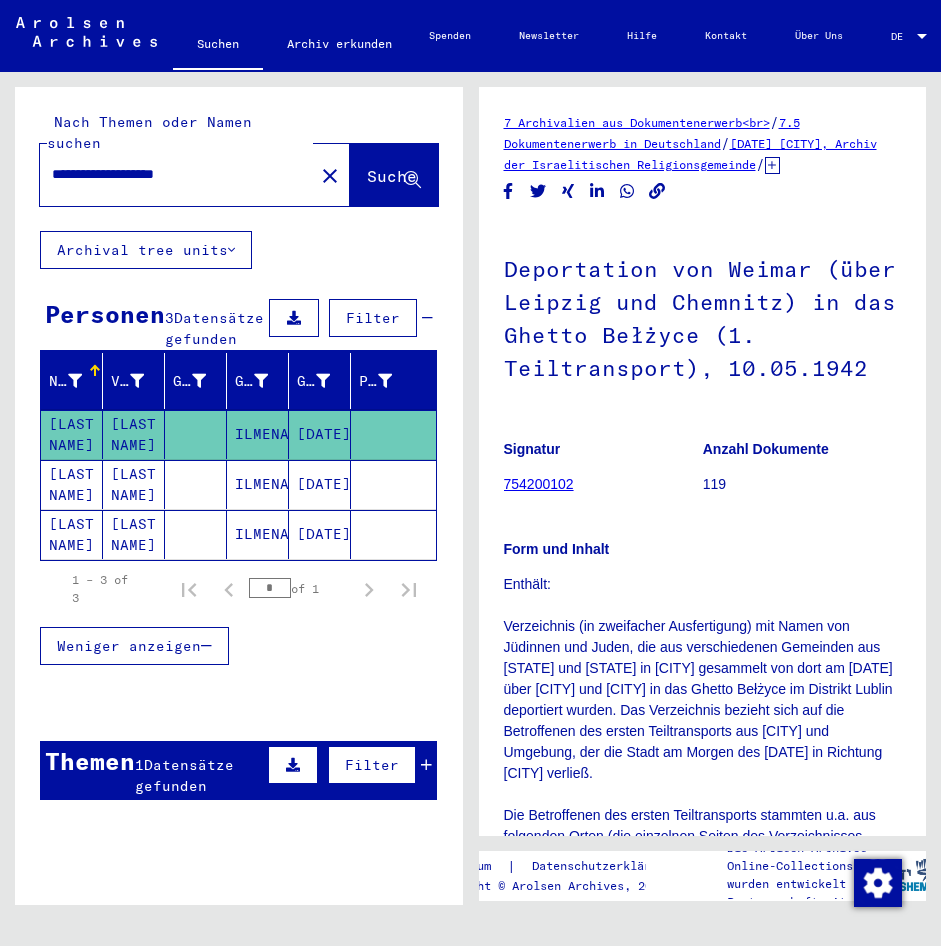 scroll, scrollTop: 0, scrollLeft: 0, axis: both 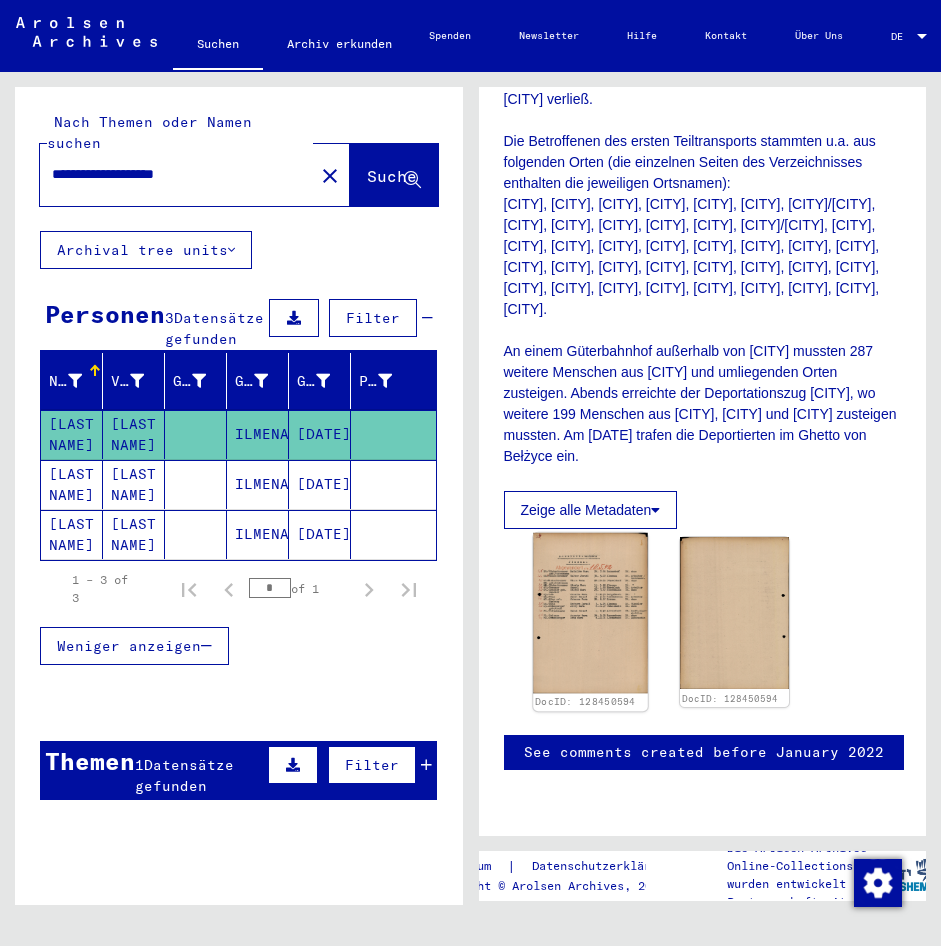 click 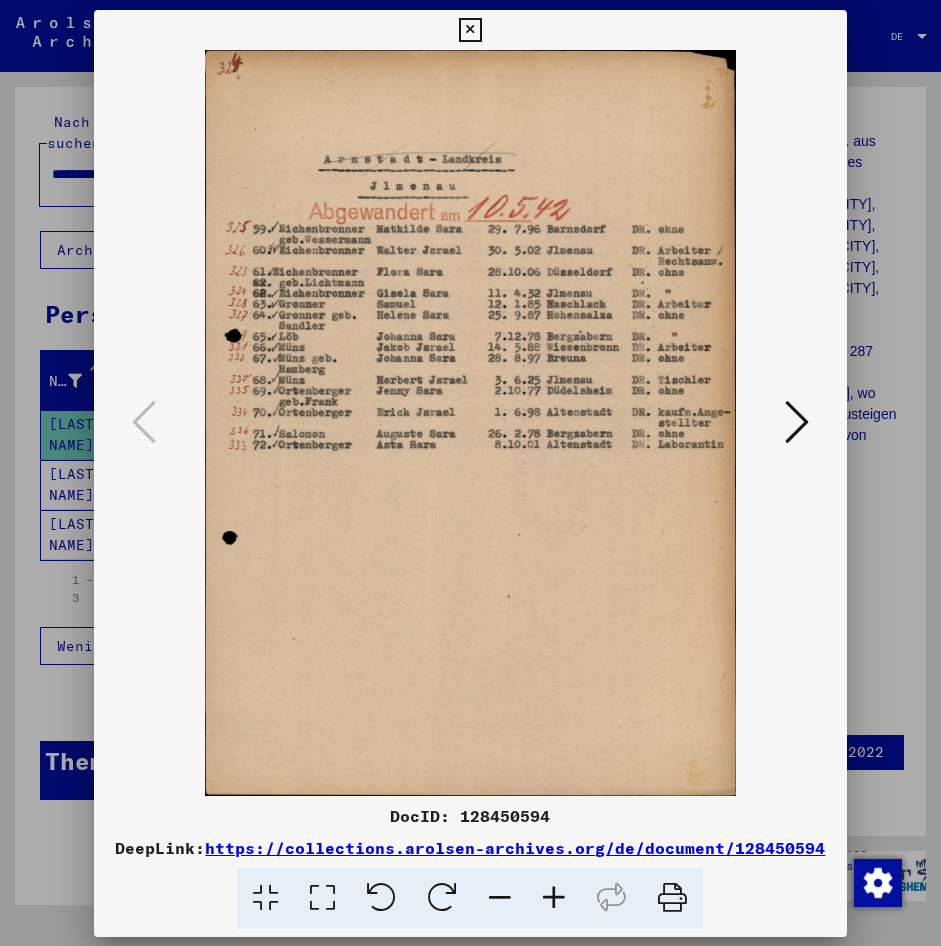 click at bounding box center (470, 423) 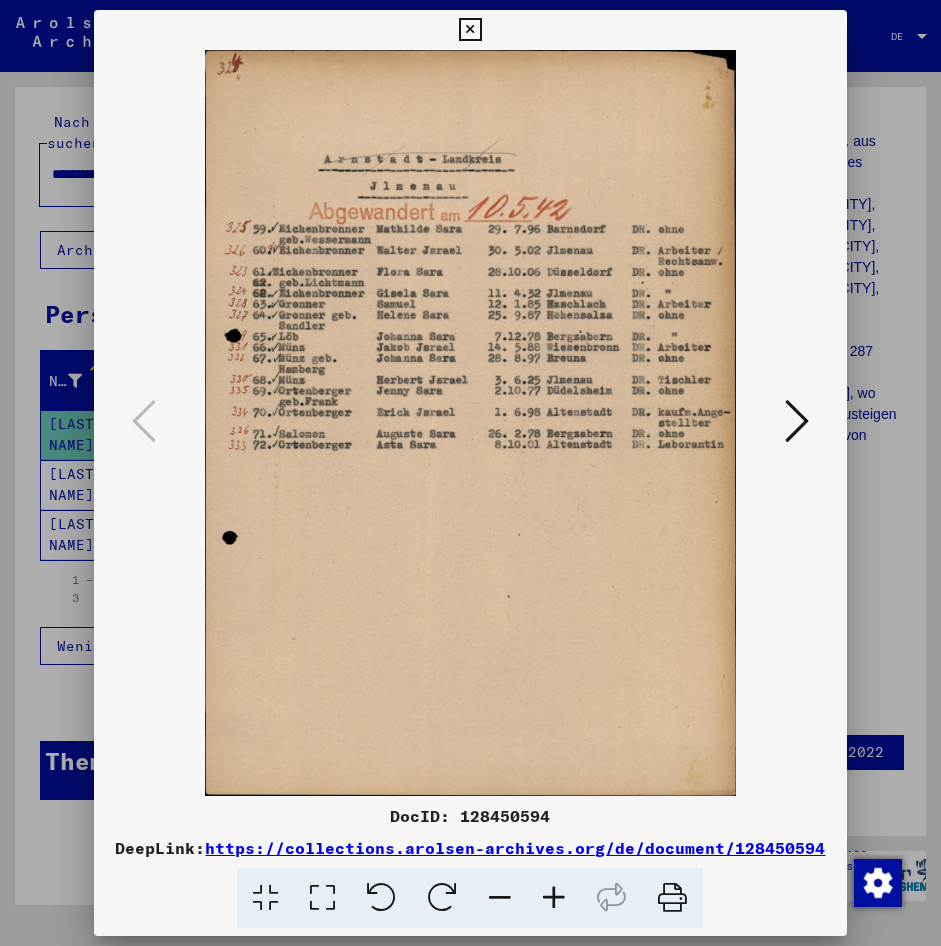 click at bounding box center [470, 30] 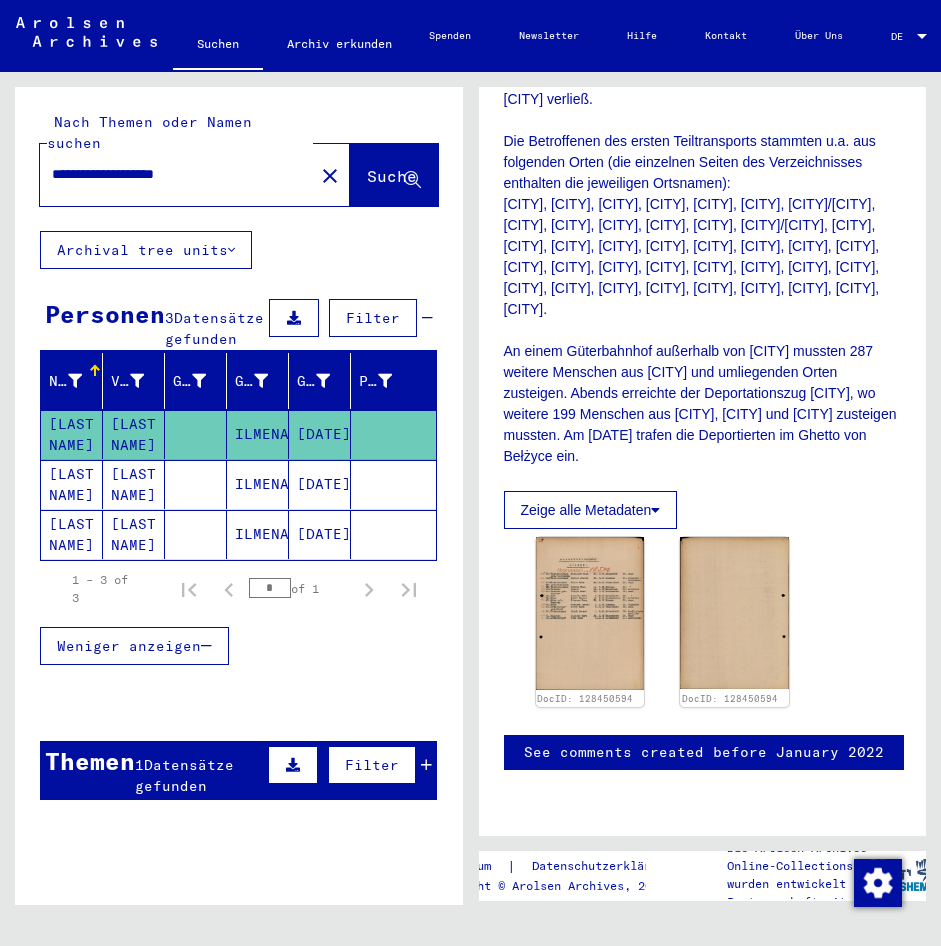 click on "[LAST NAME]" at bounding box center [72, 534] 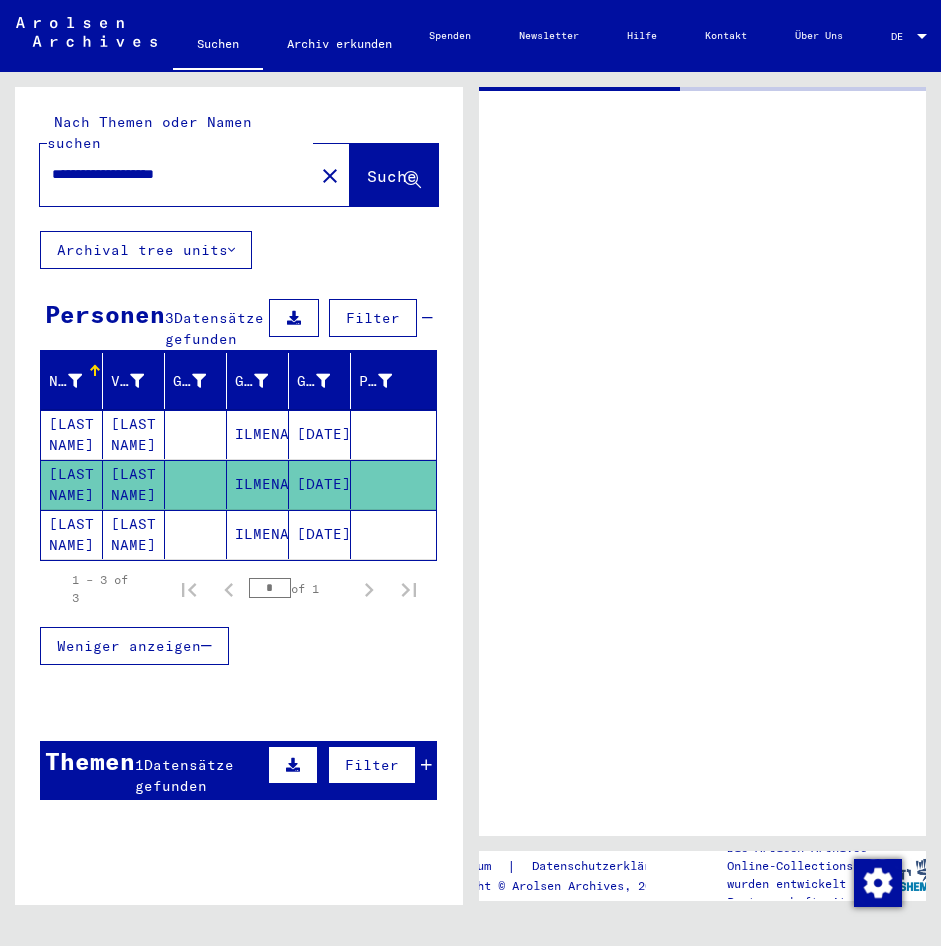 click on "[LAST NAME]" 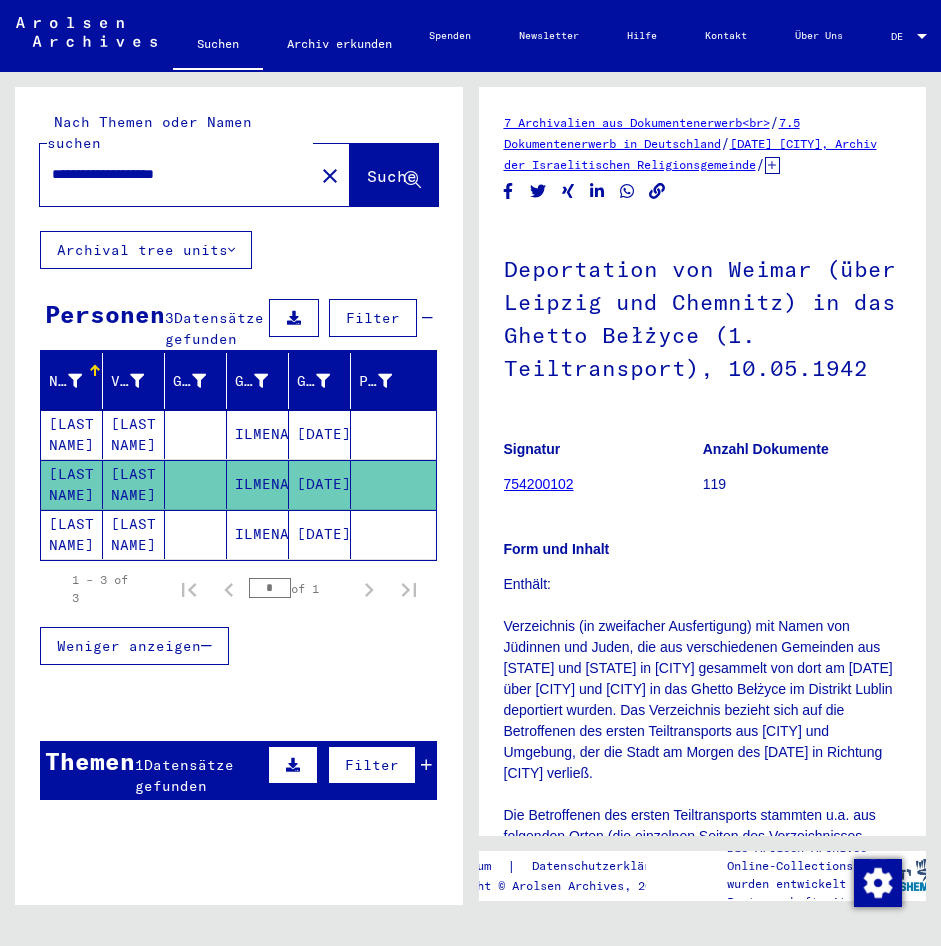 scroll, scrollTop: 0, scrollLeft: 0, axis: both 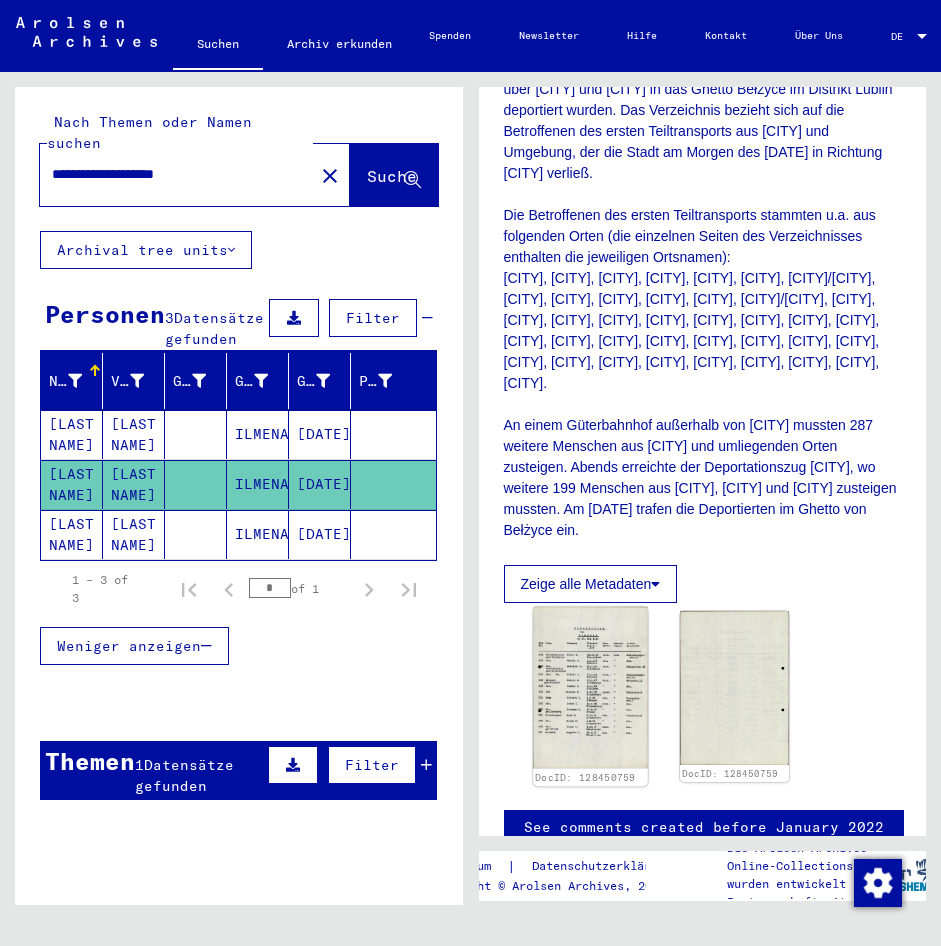 click 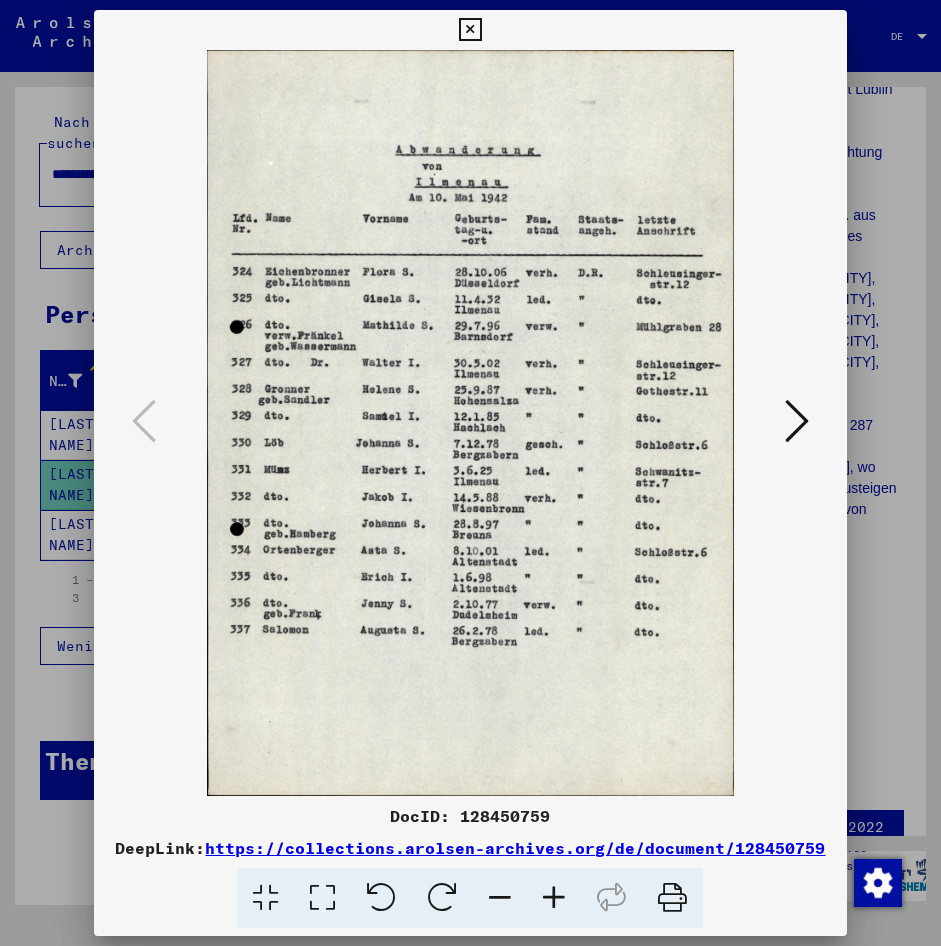 click at bounding box center [470, 423] 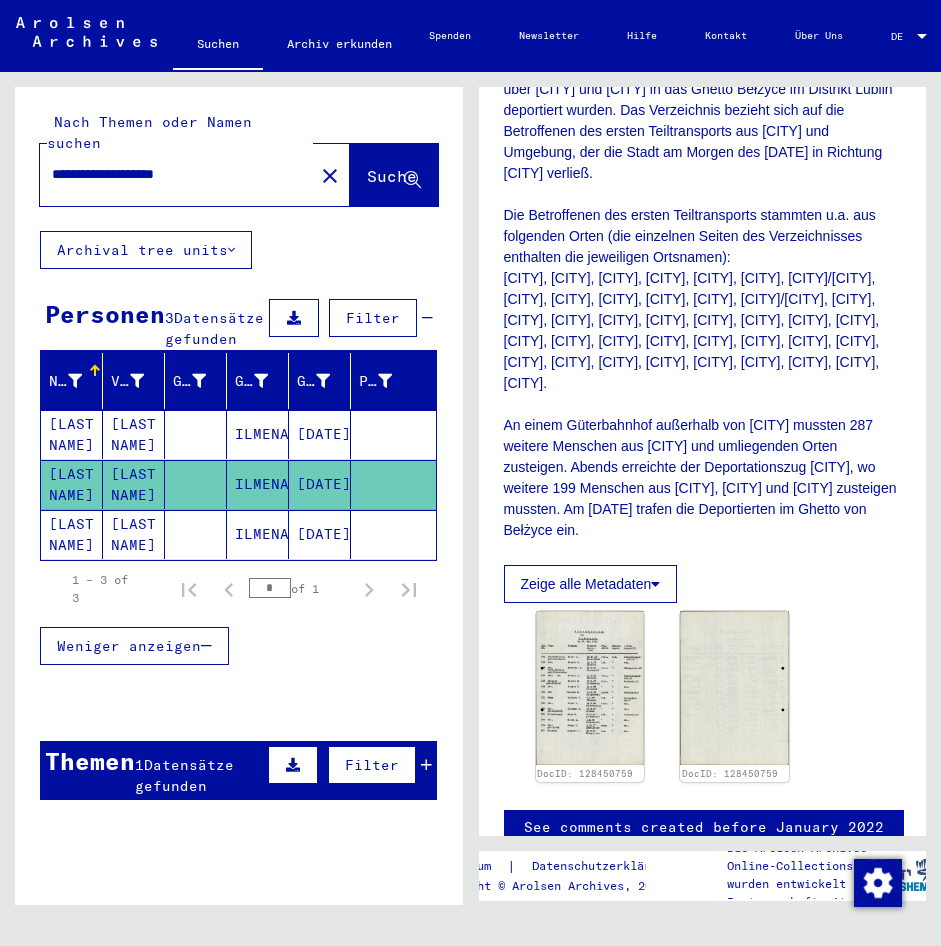 click on "[LAST NAME]" 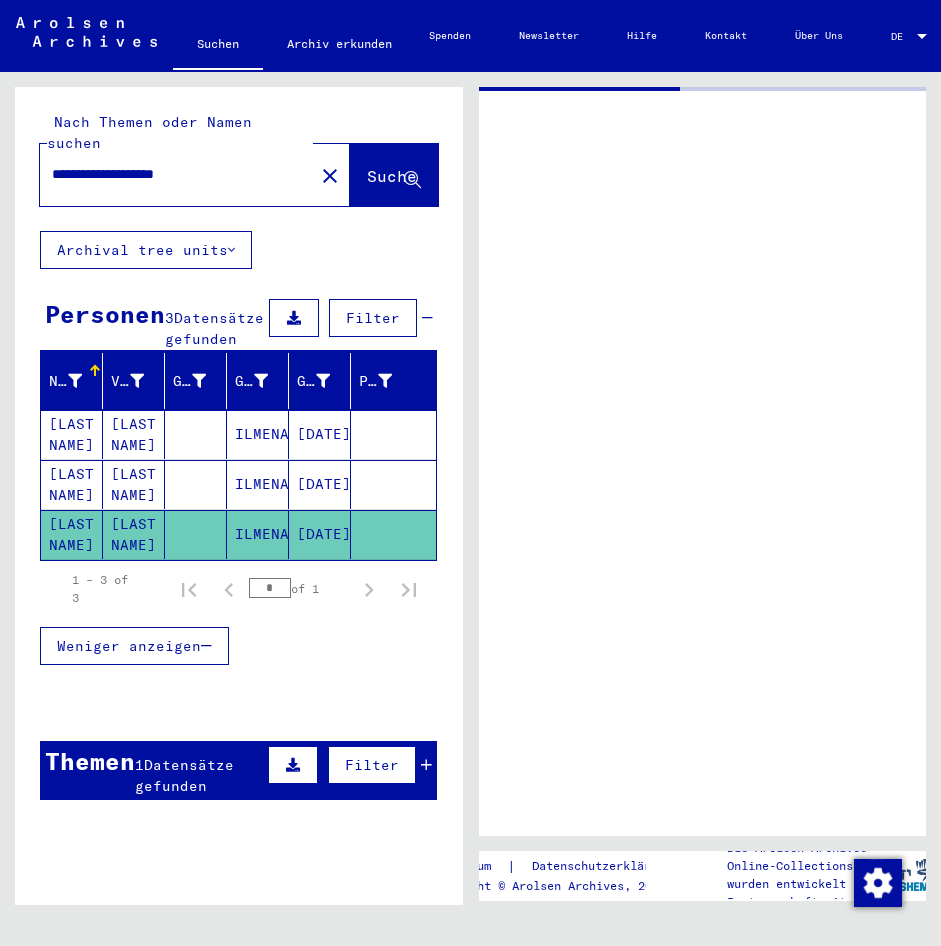 scroll, scrollTop: 0, scrollLeft: 0, axis: both 